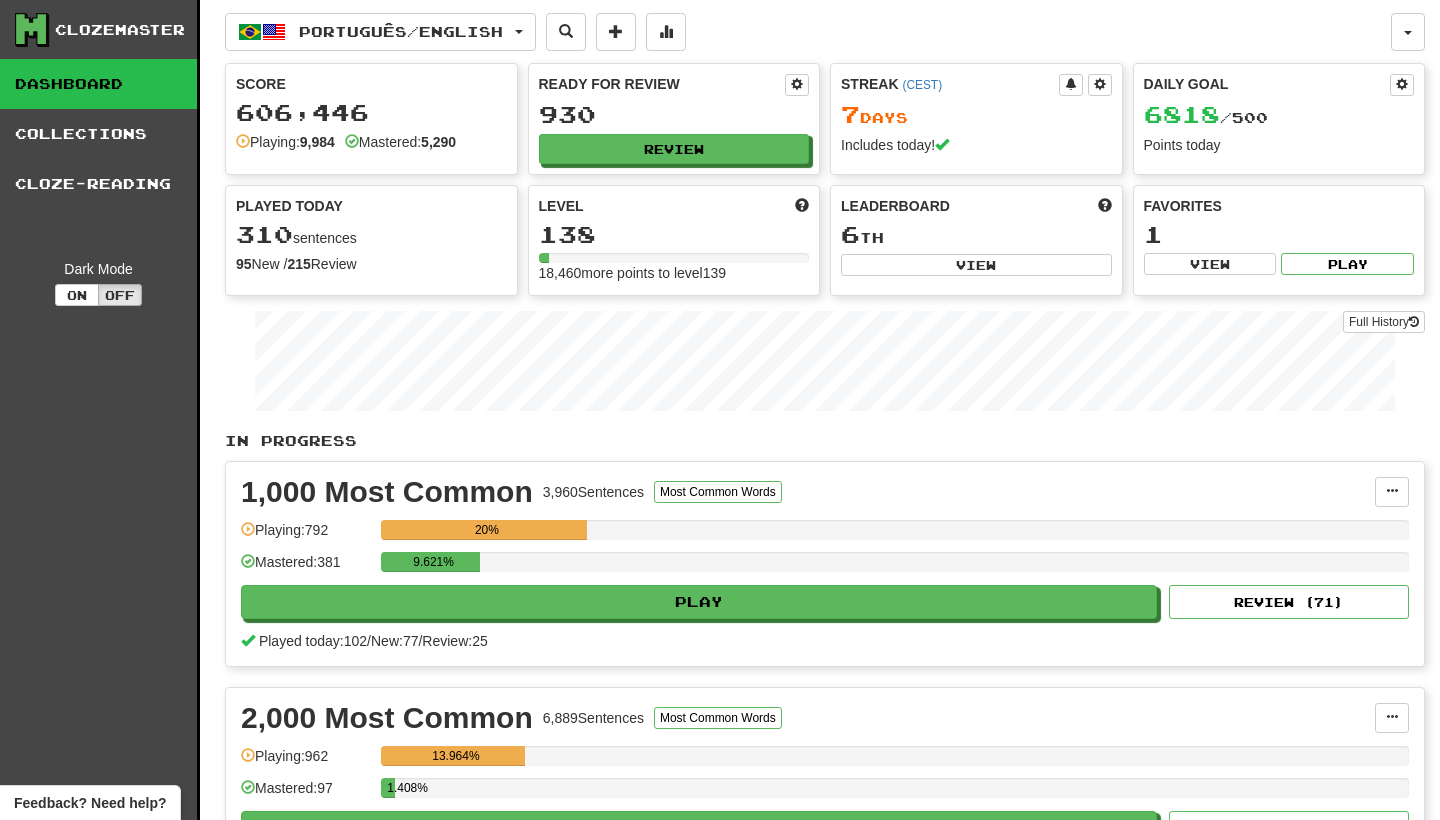 scroll, scrollTop: 0, scrollLeft: 0, axis: both 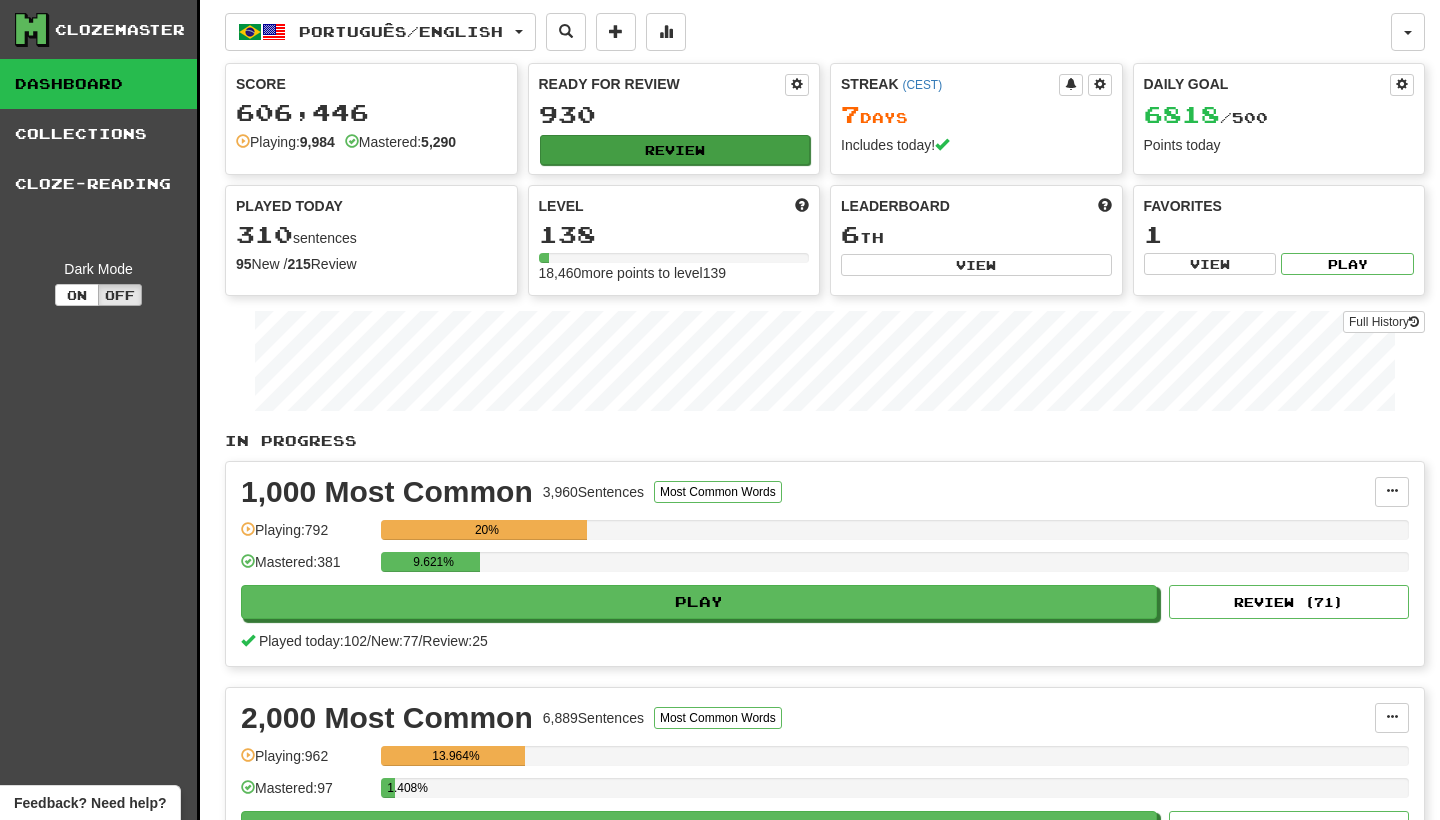 click on "Review" at bounding box center [675, 150] 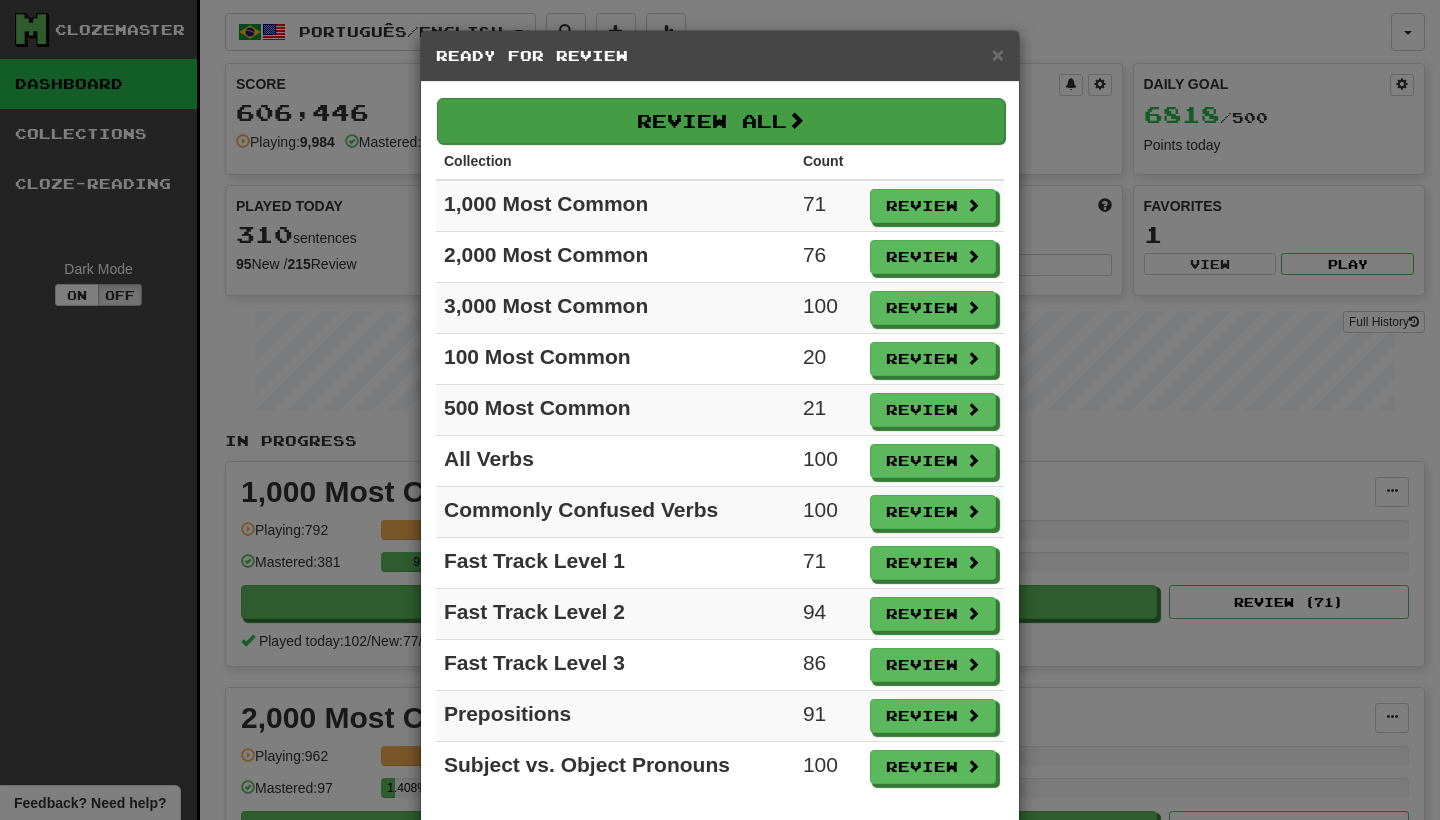 click on "Review All" at bounding box center [721, 121] 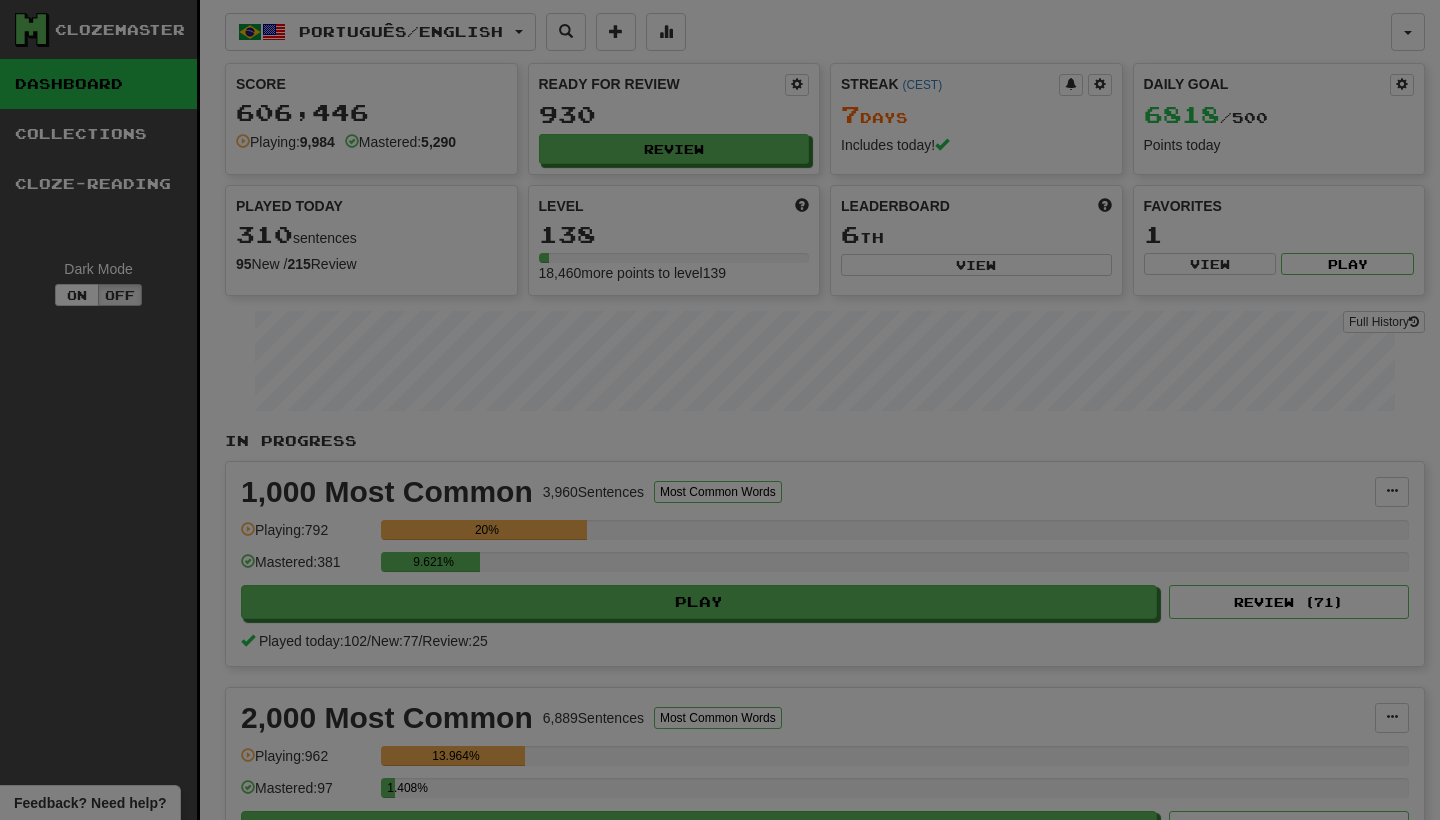 select on "********" 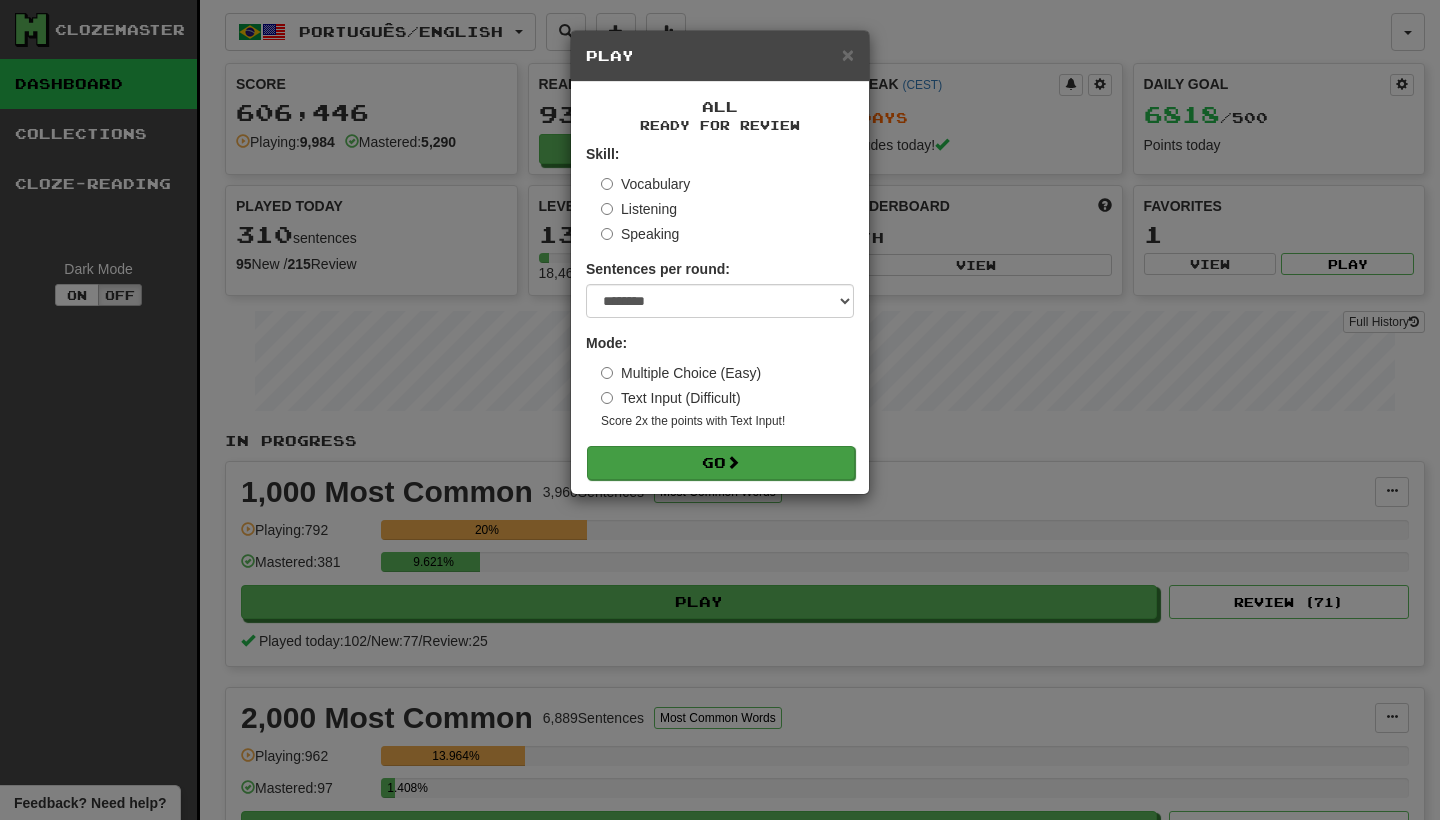 click on "Go" at bounding box center (721, 463) 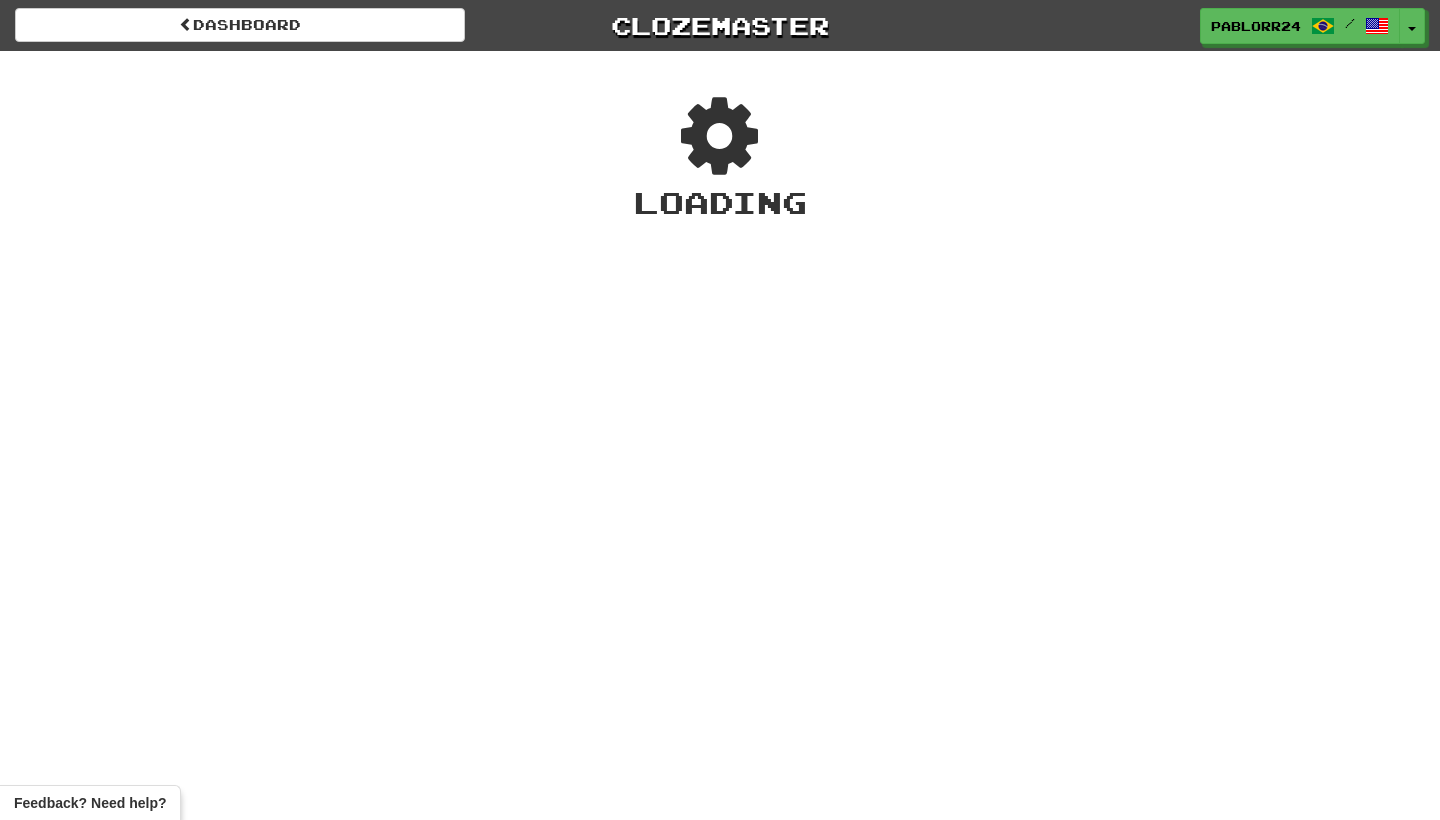 scroll, scrollTop: 0, scrollLeft: 0, axis: both 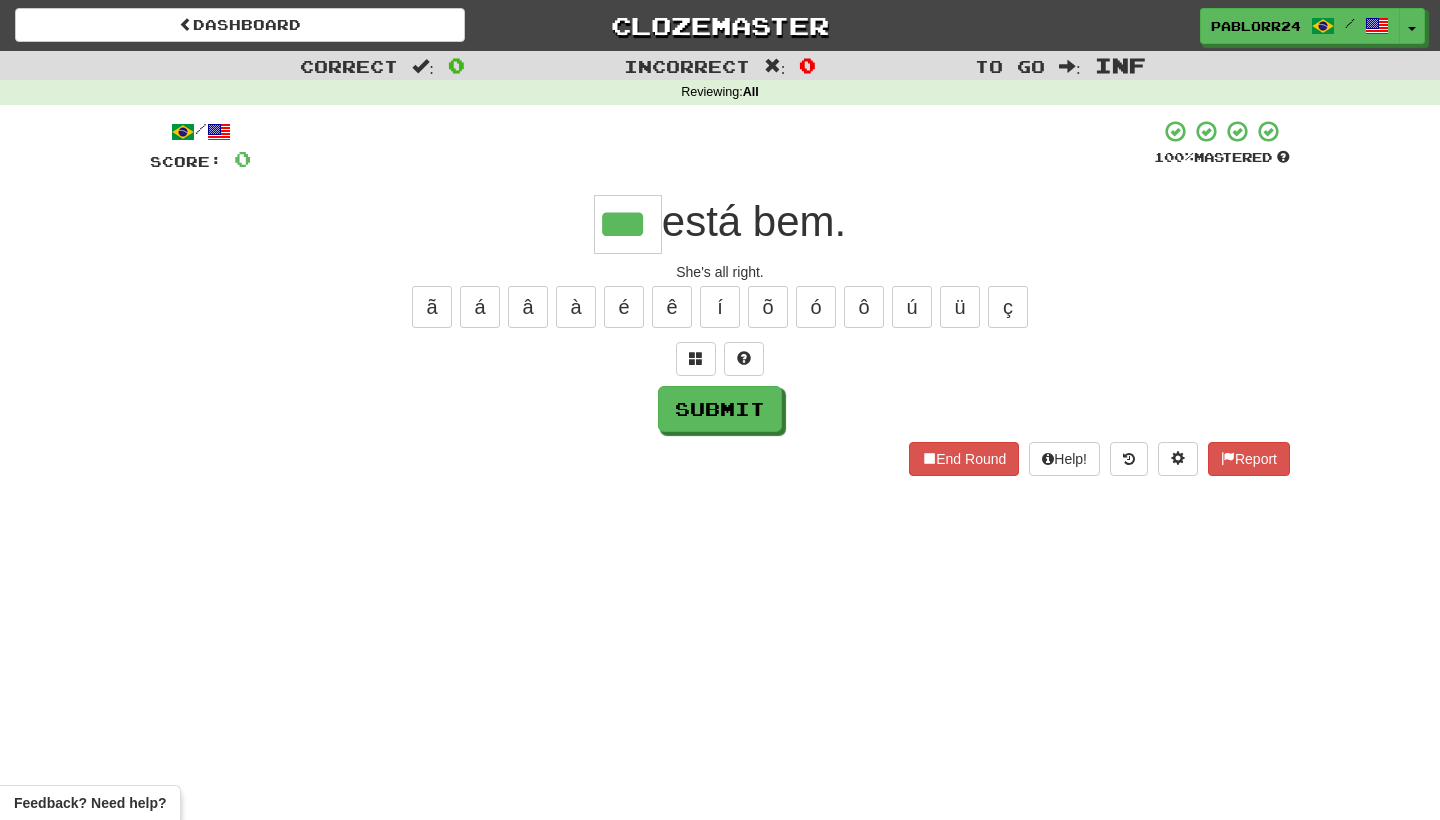 type on "***" 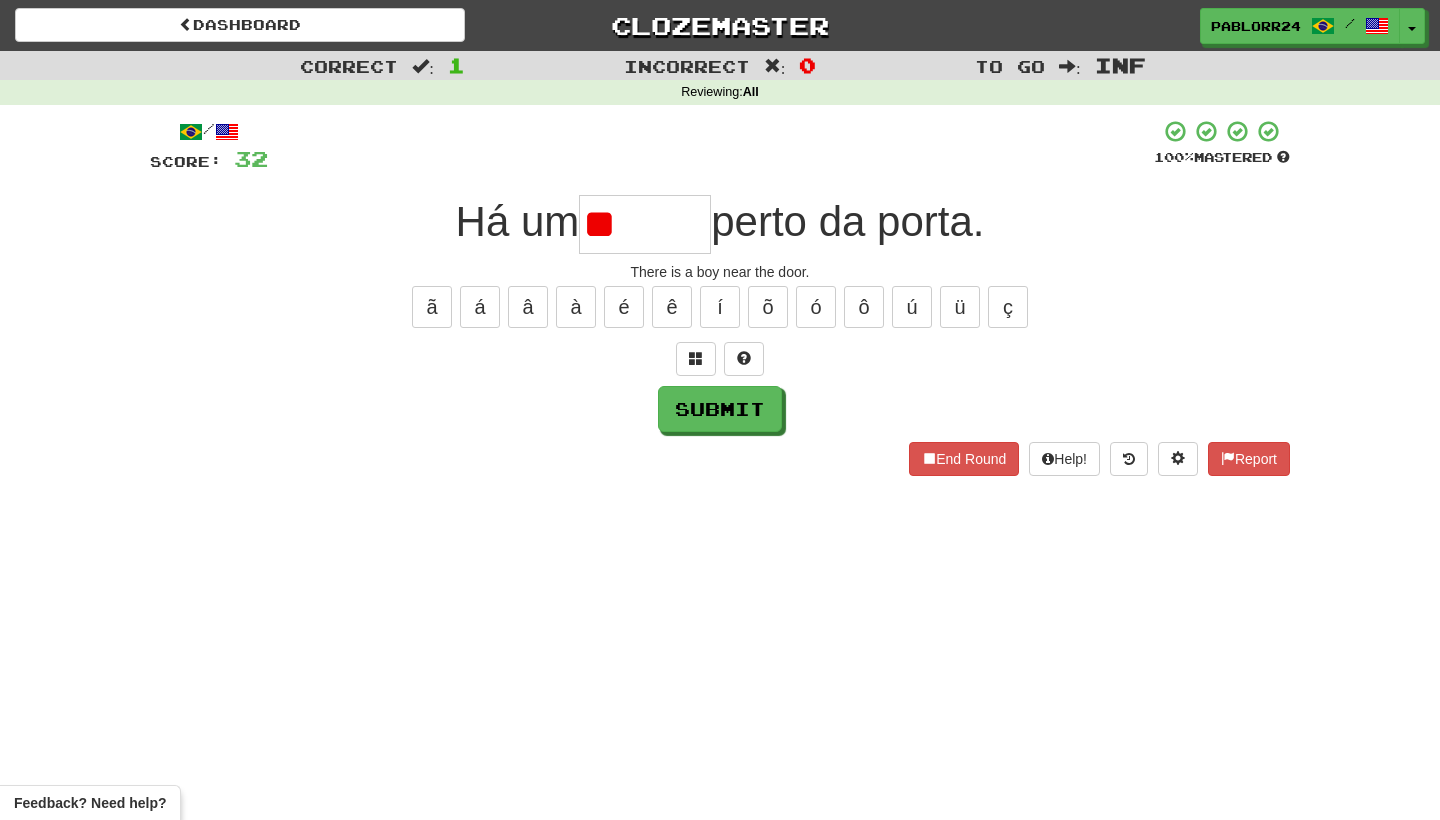 type on "*" 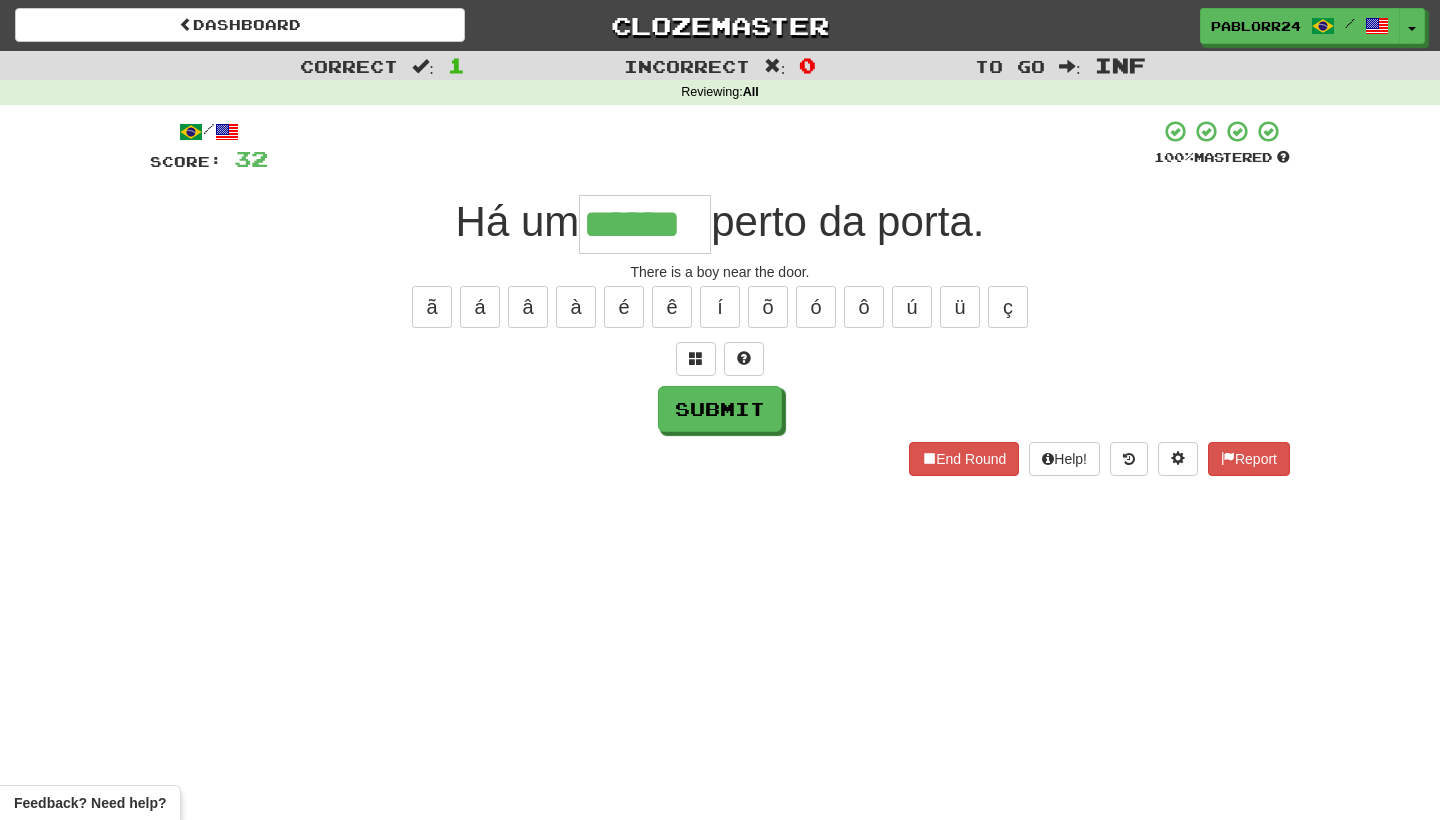 type on "******" 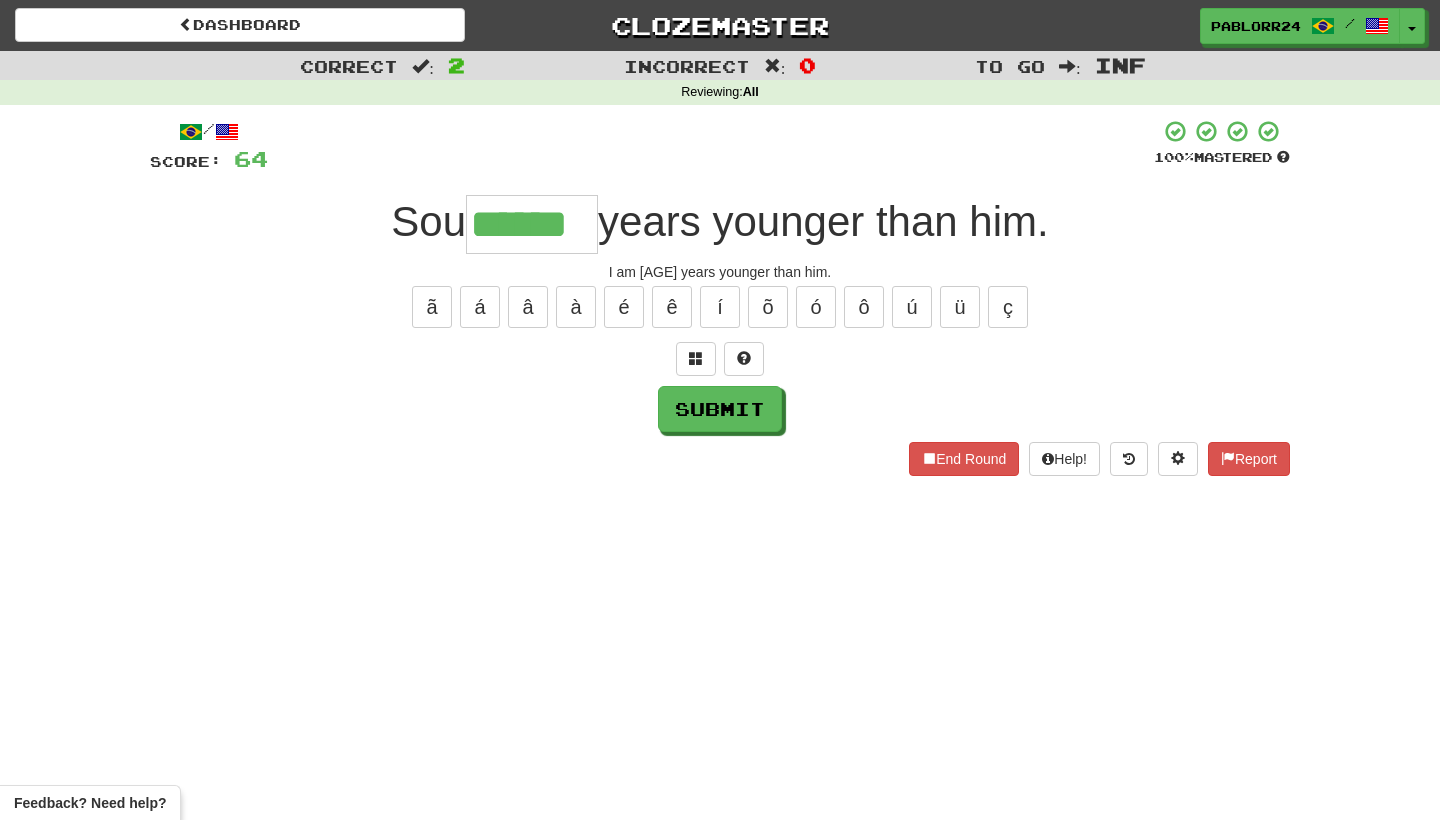type on "******" 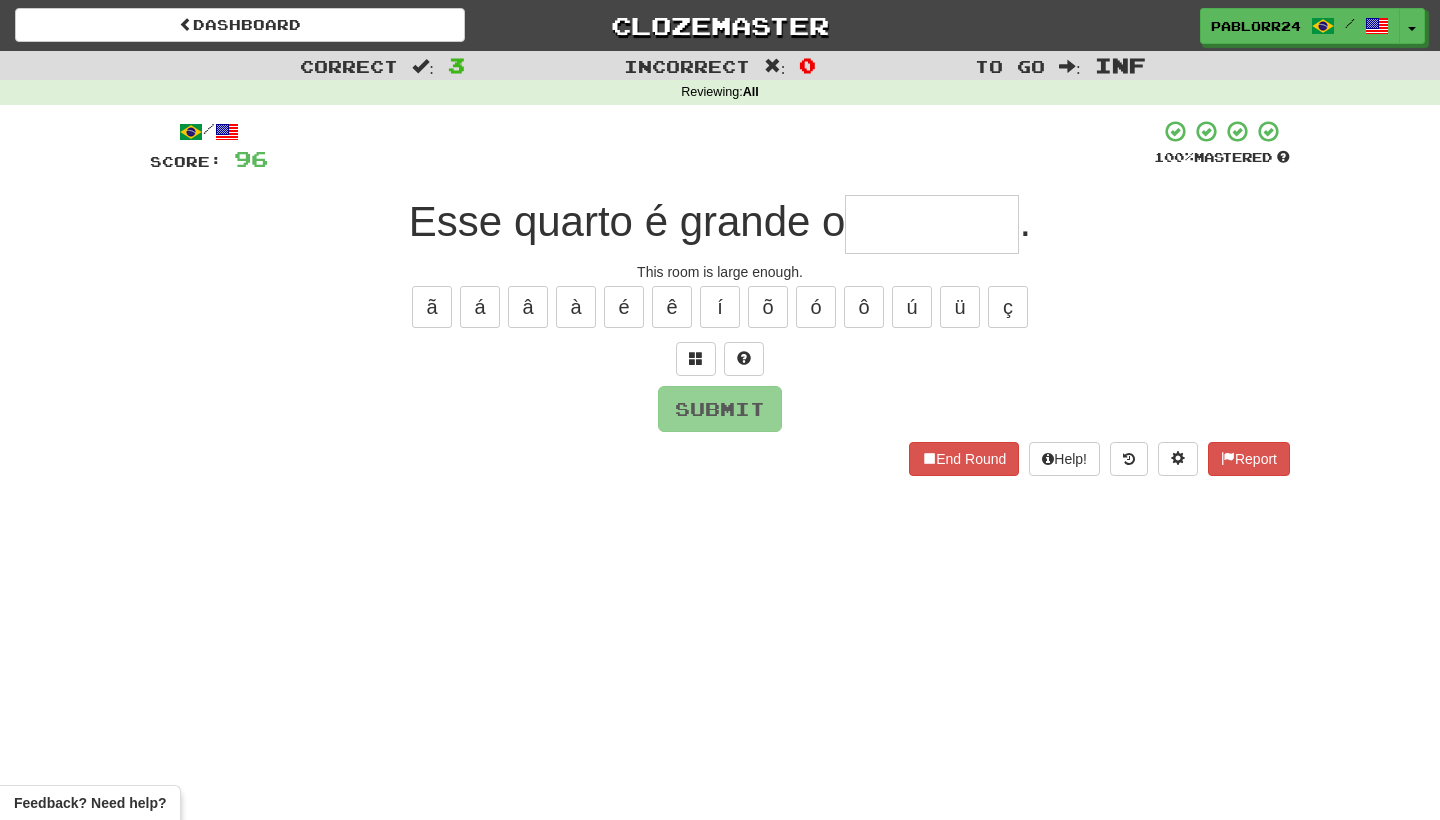 type on "*" 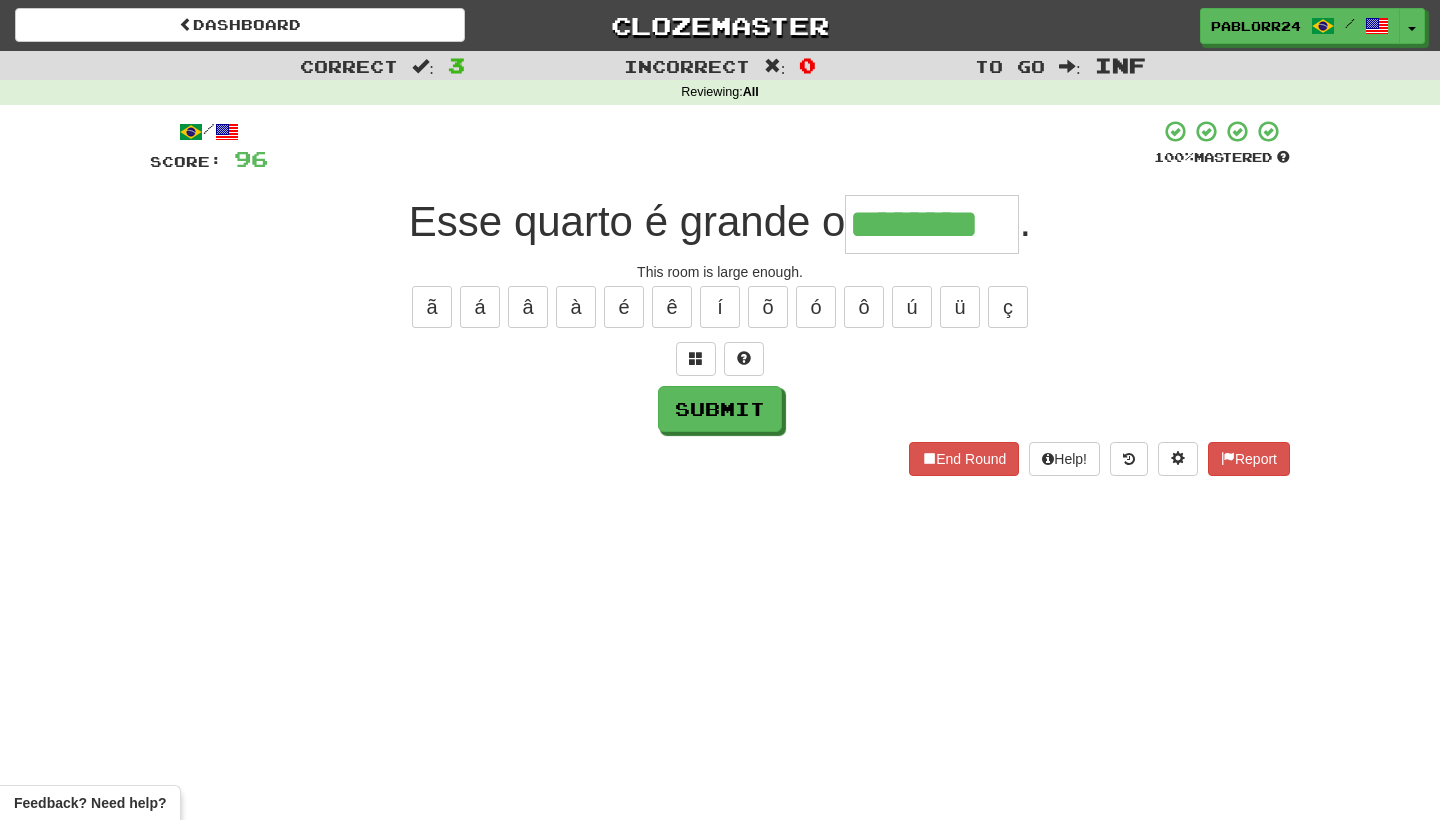 type on "********" 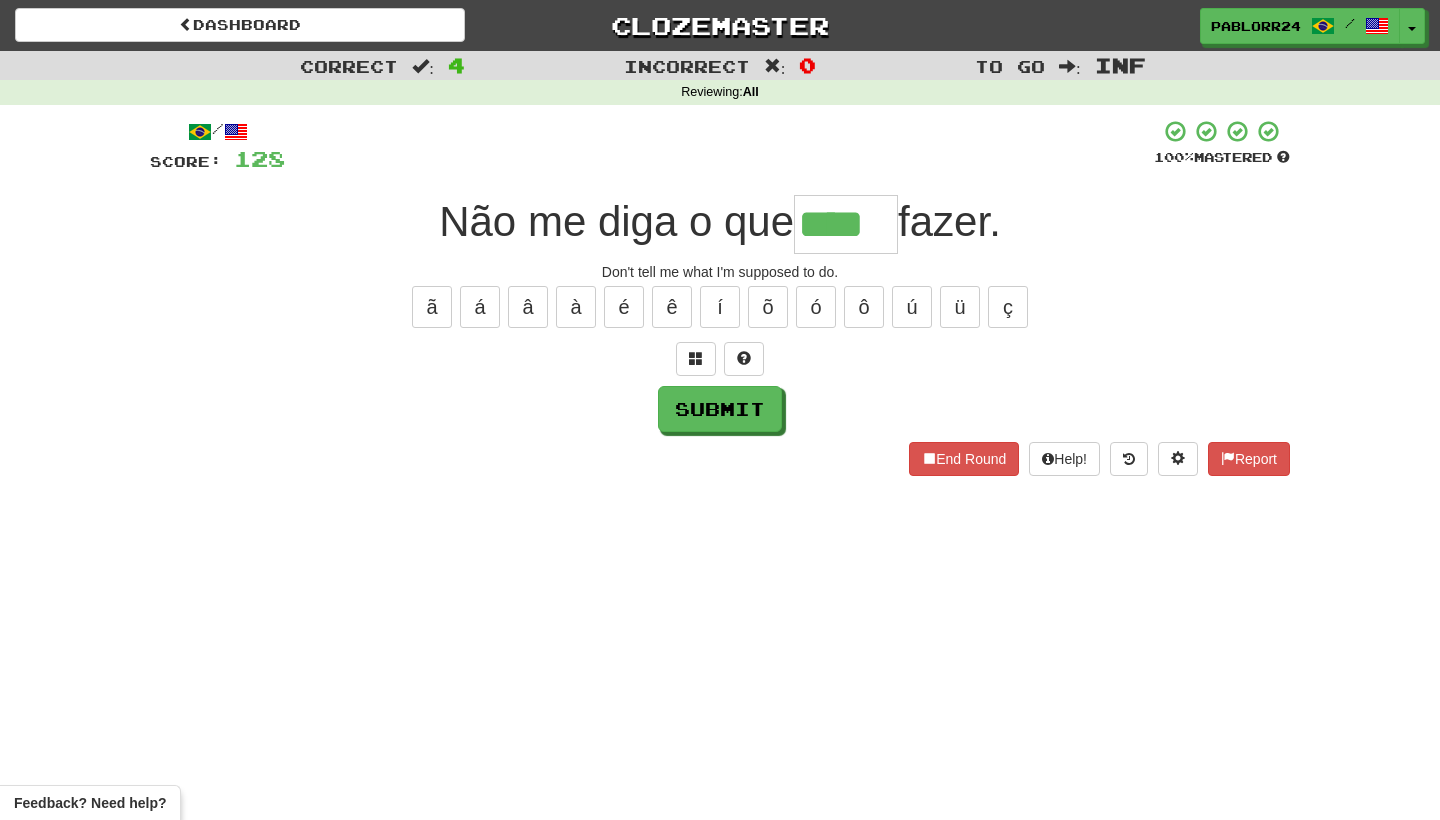 type on "****" 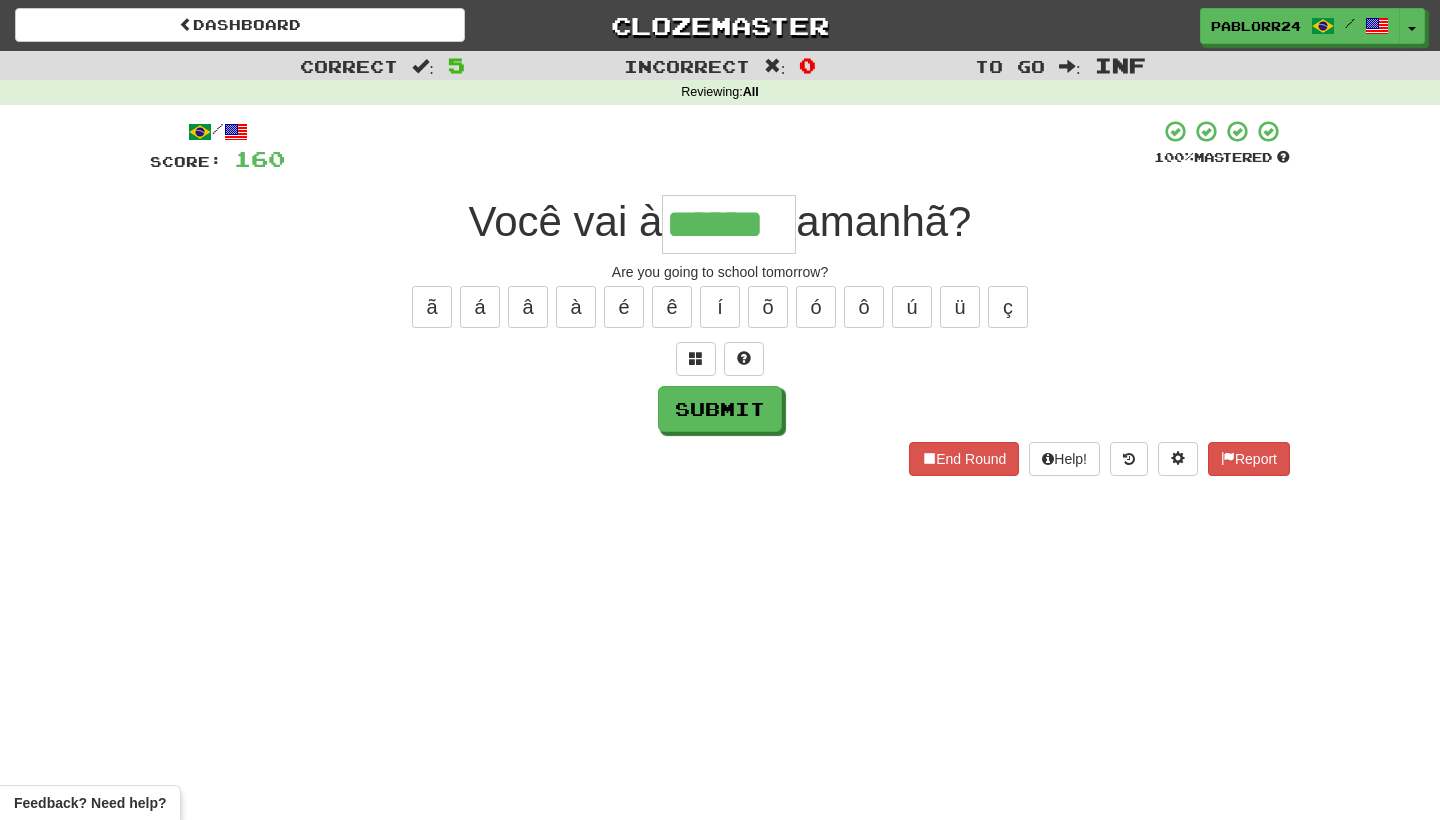 type on "******" 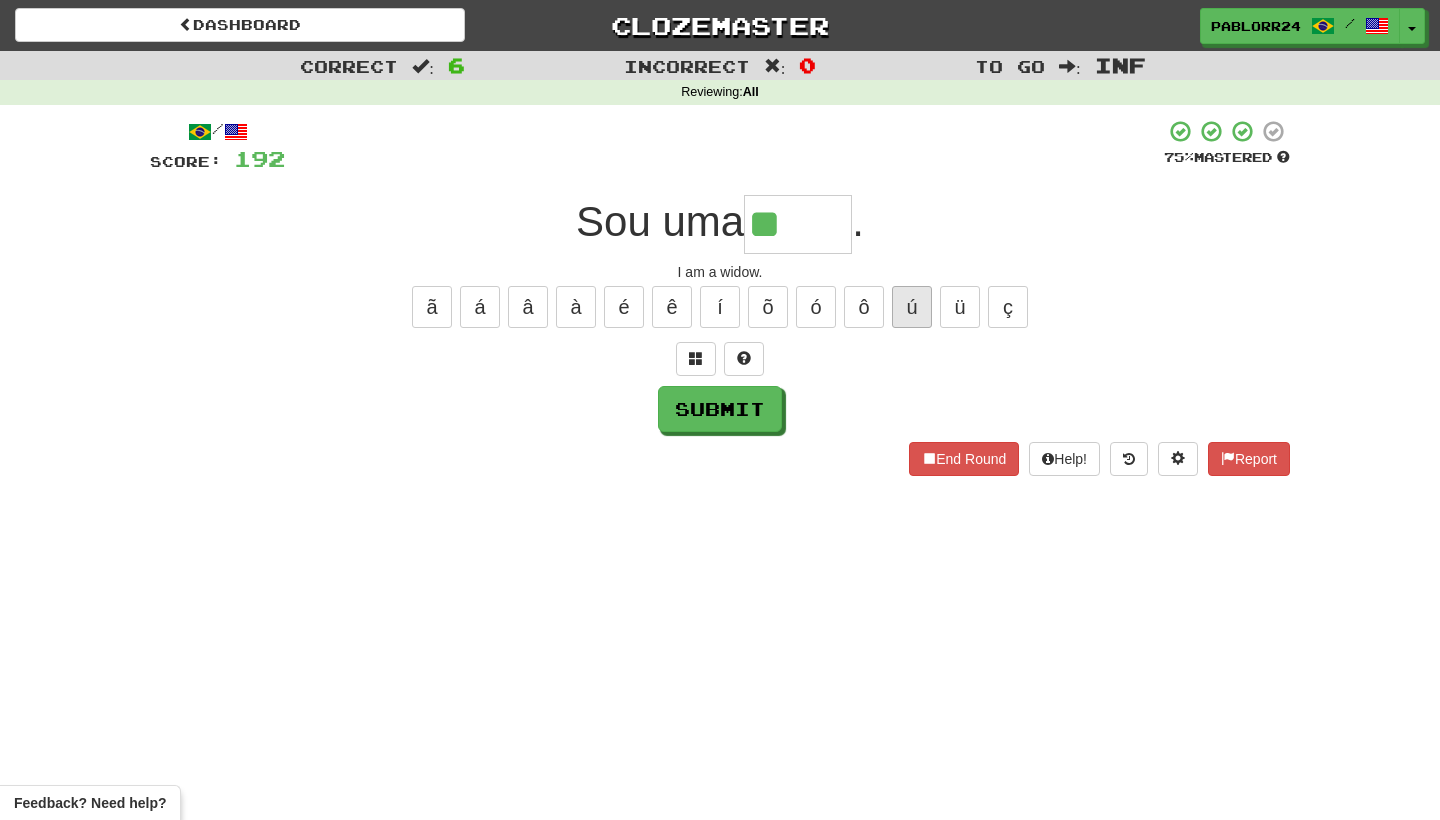 click on "ú" at bounding box center [912, 307] 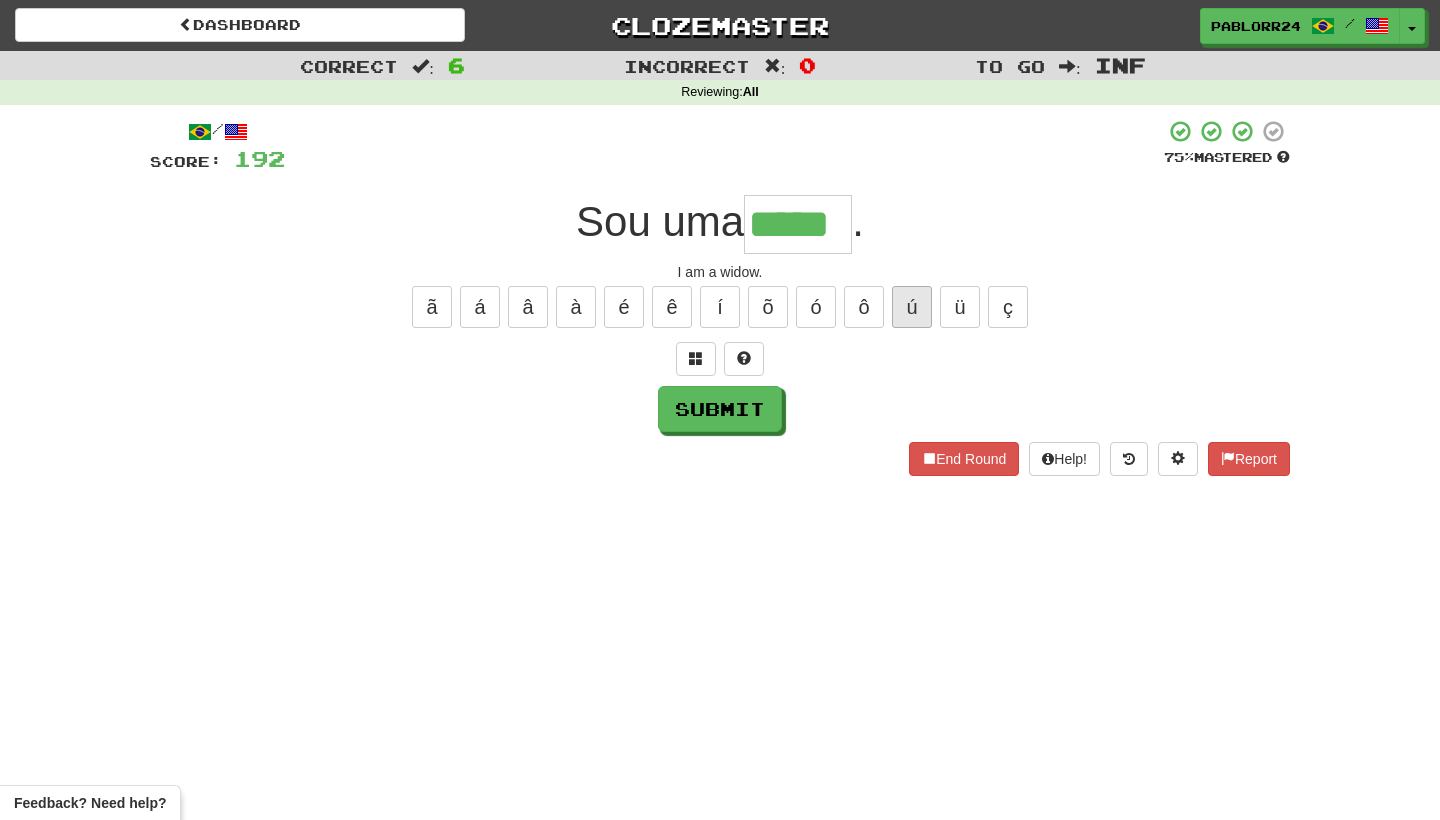 type on "*****" 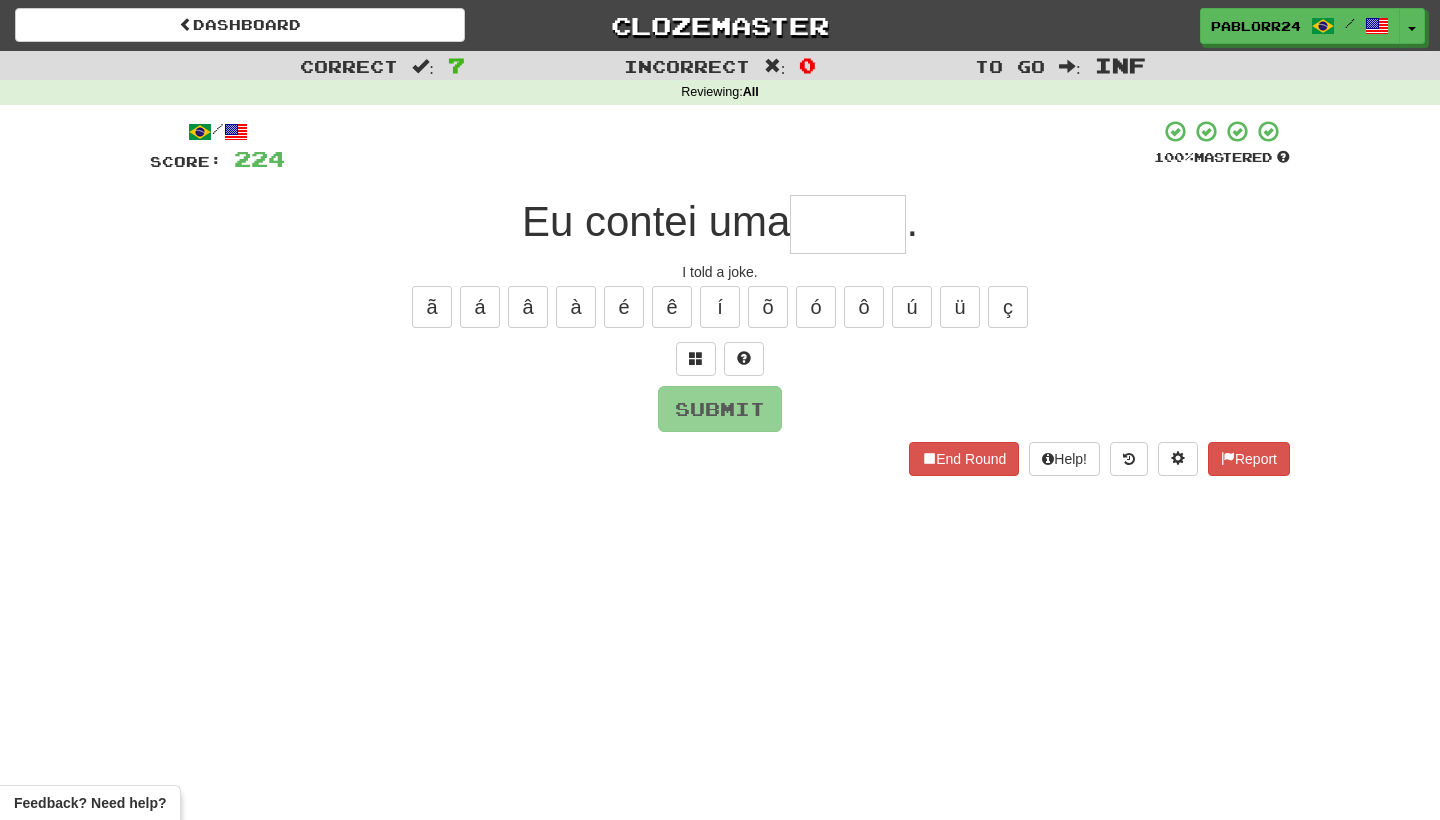type on "*" 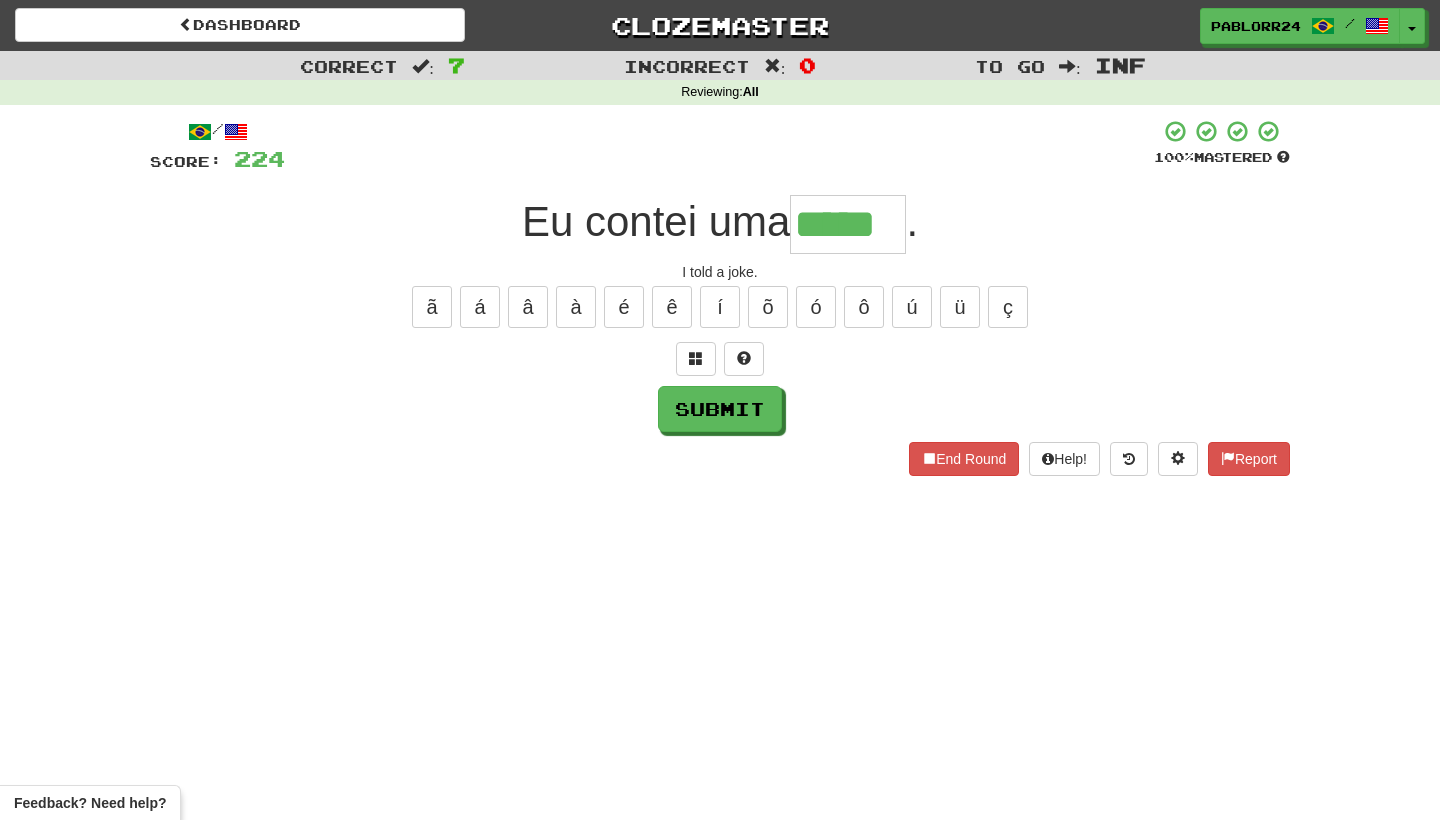 type on "*****" 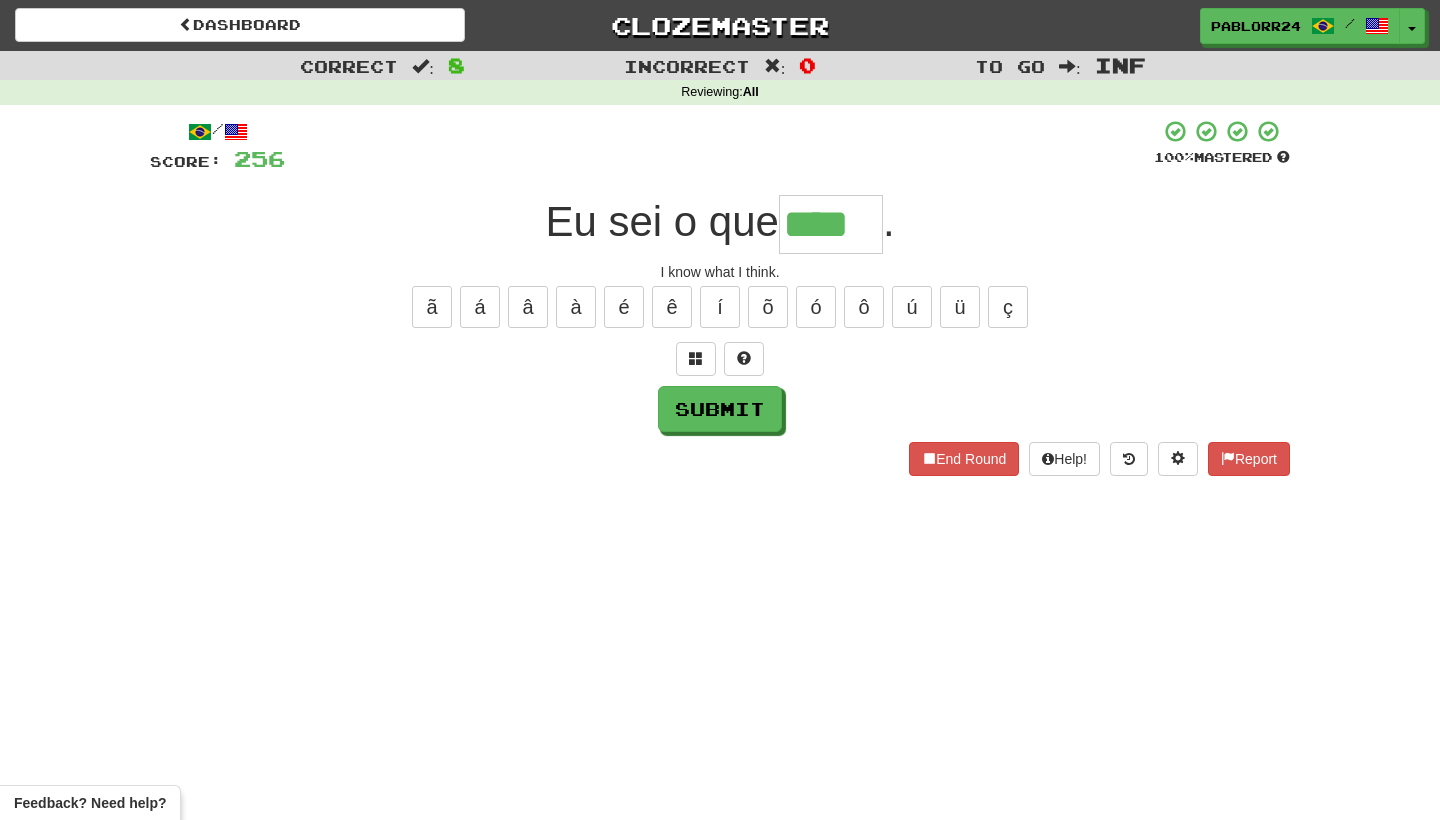 type on "****" 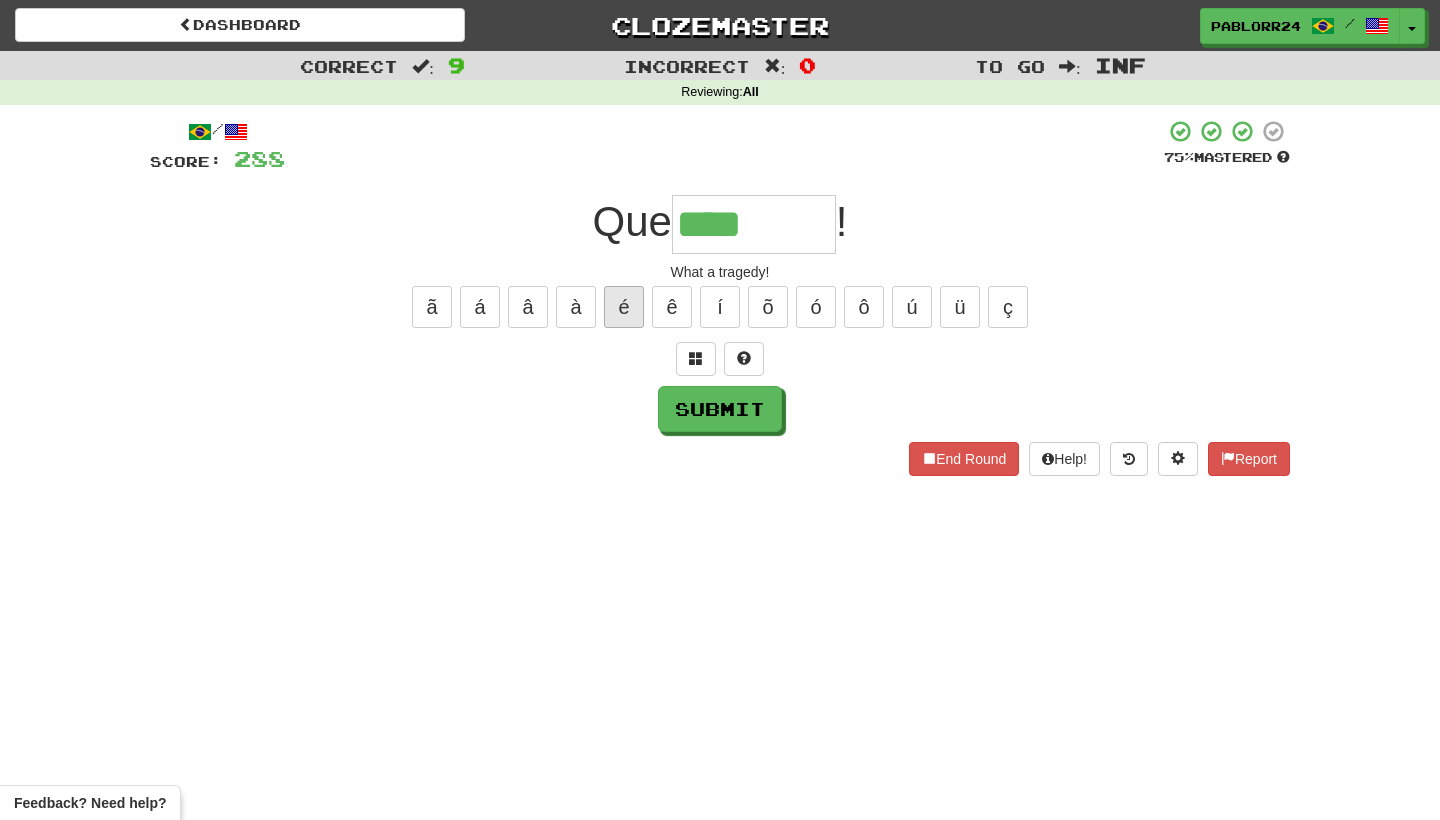 click on "é" at bounding box center [624, 307] 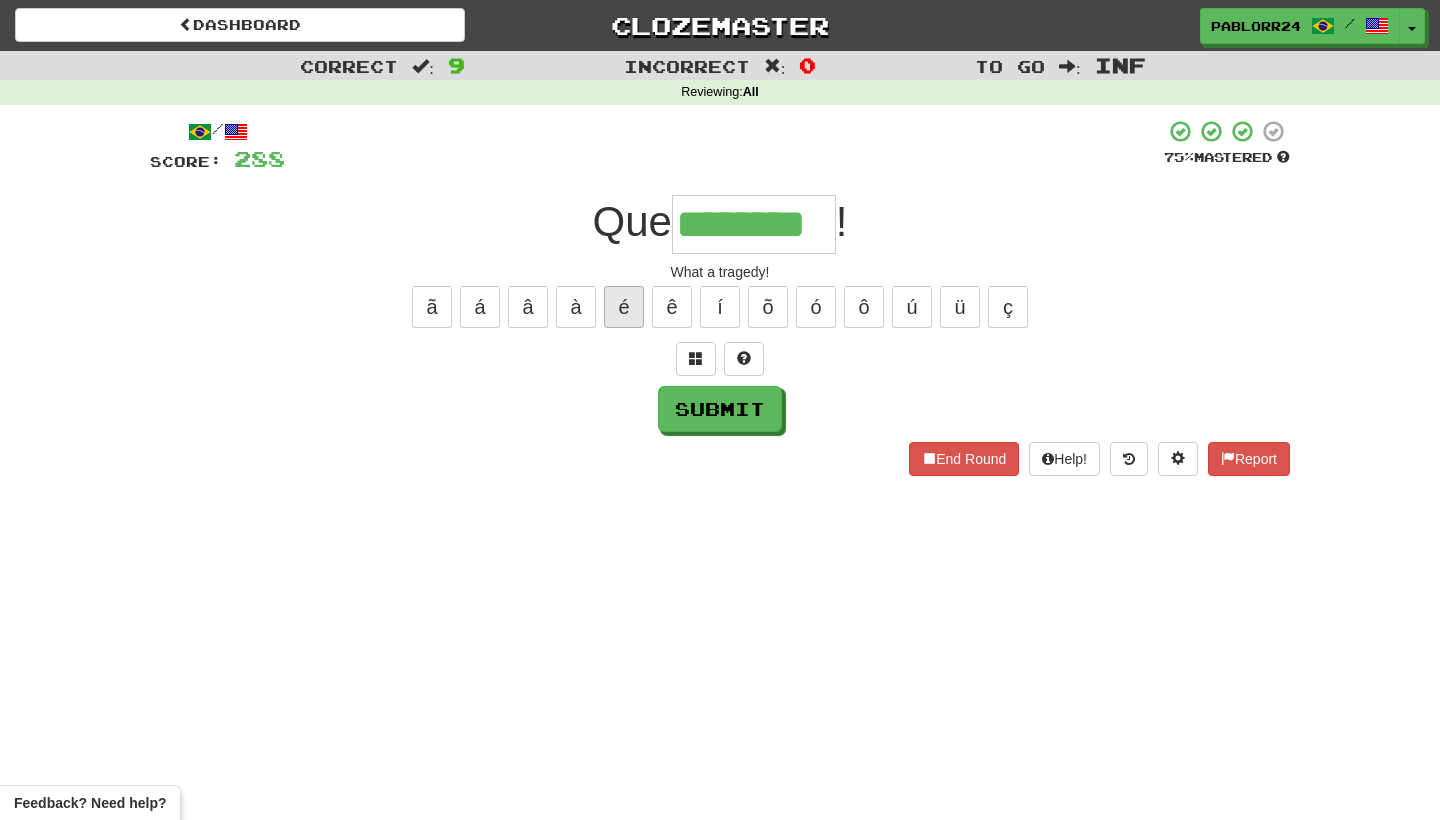 type on "********" 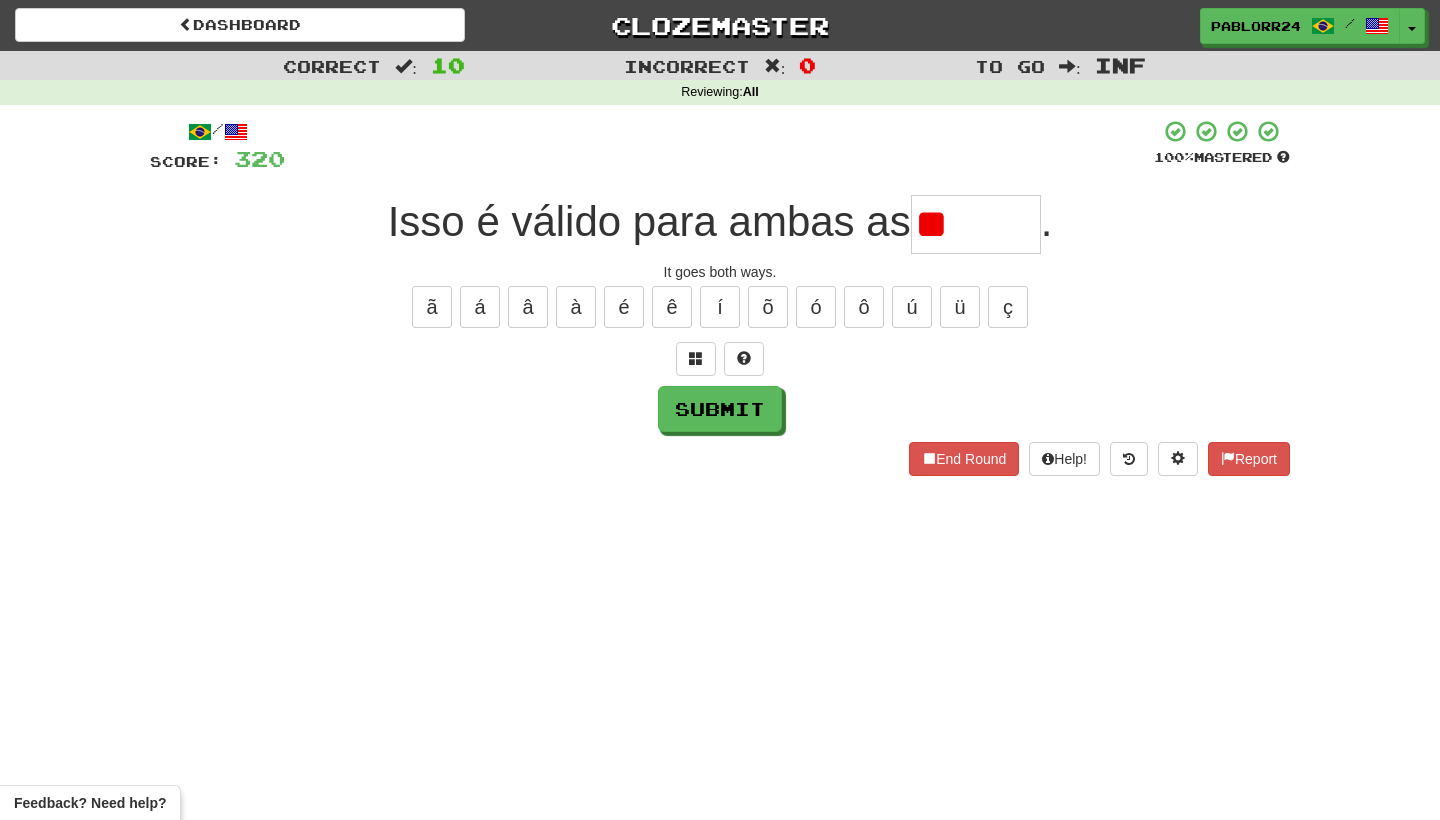 type on "*" 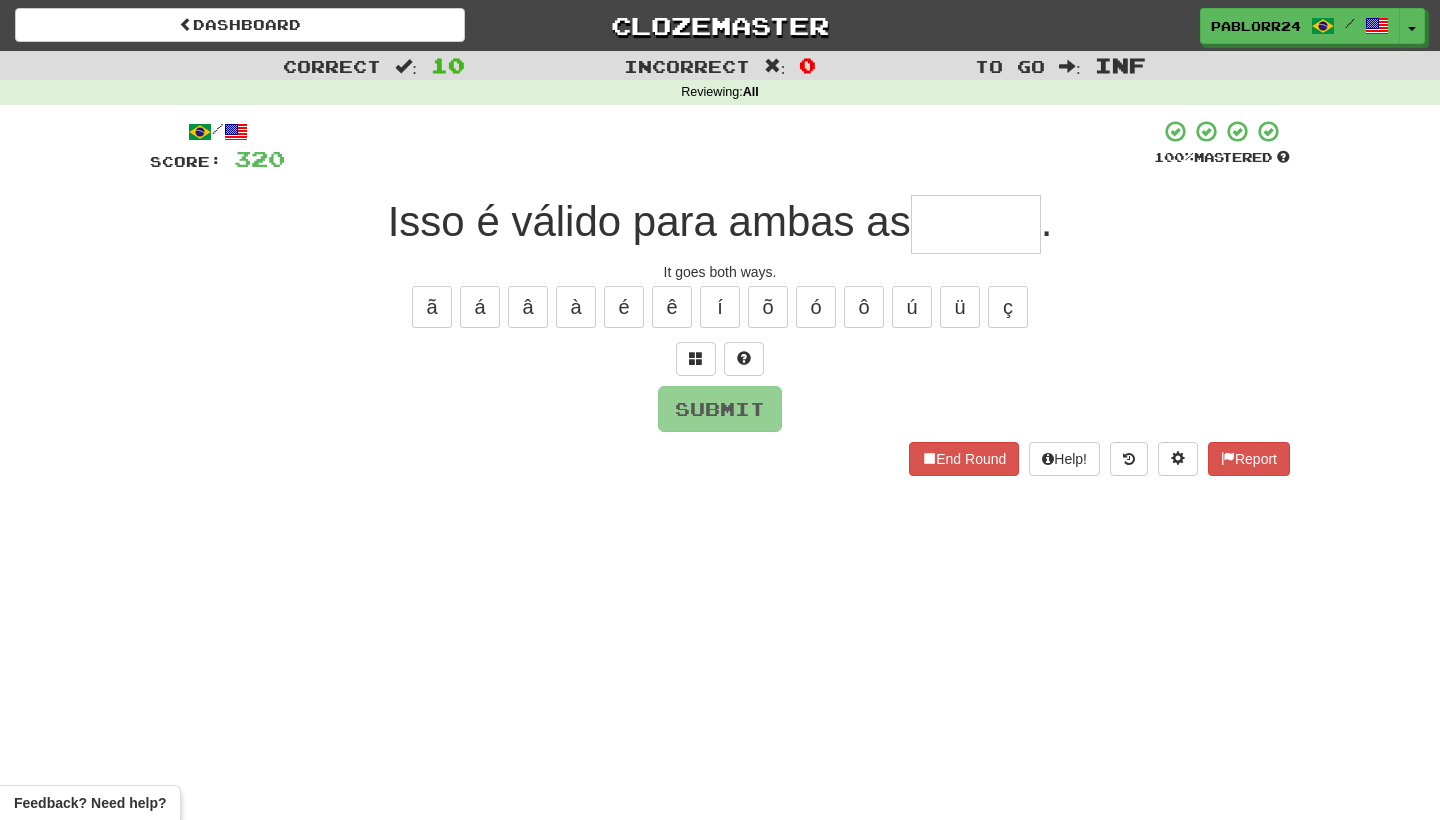 type on "*" 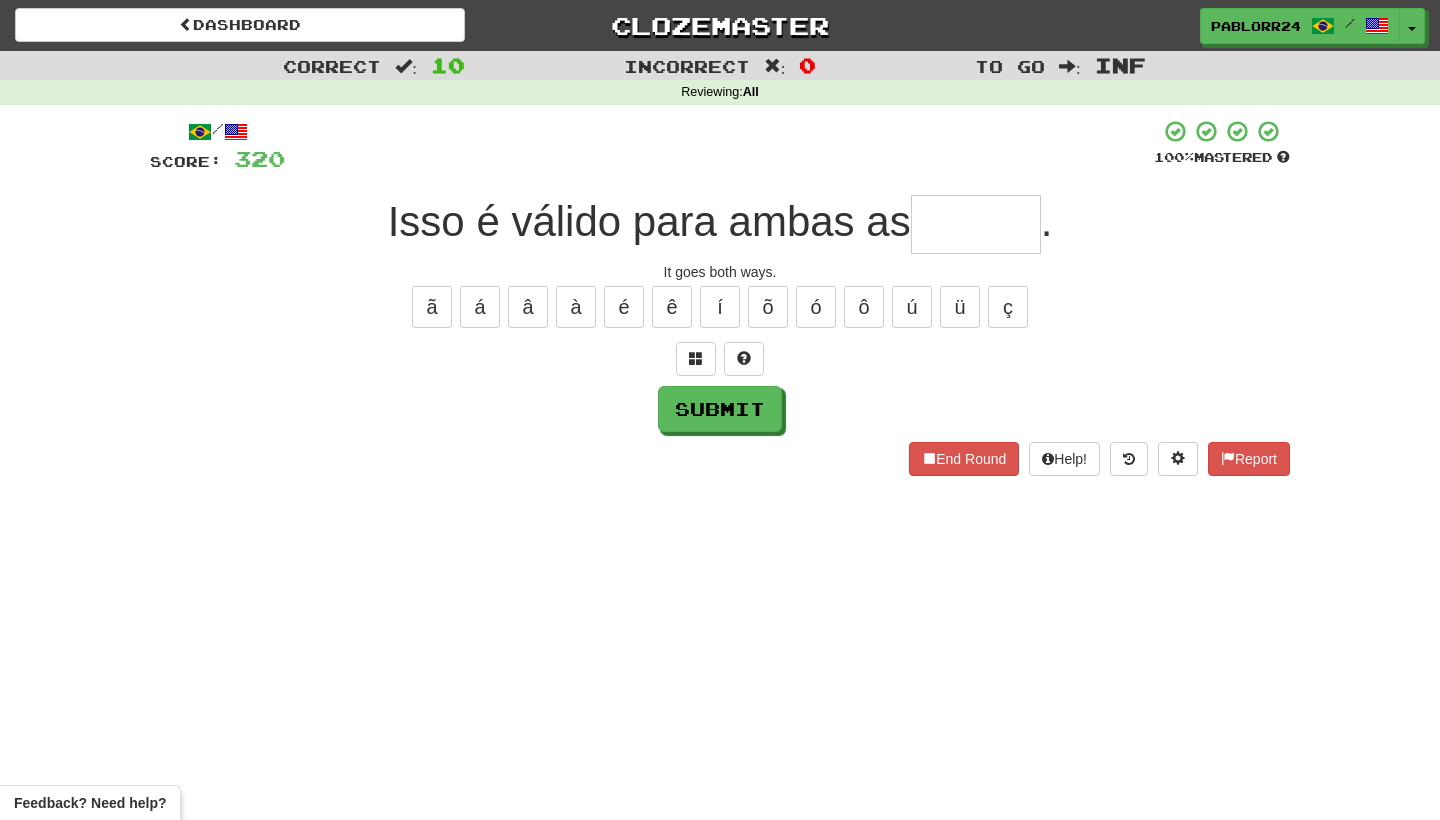 type on "*" 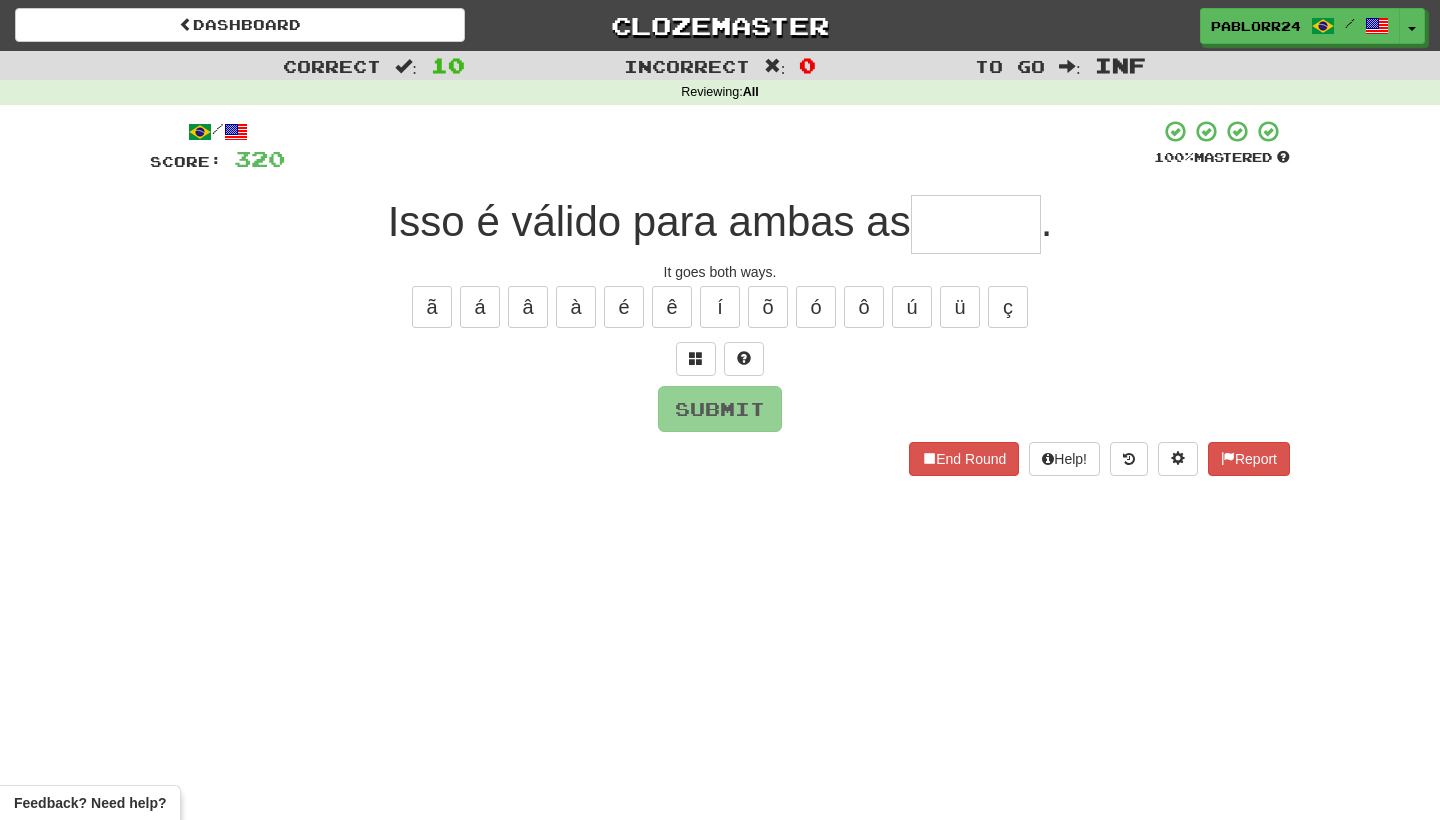 type on "*" 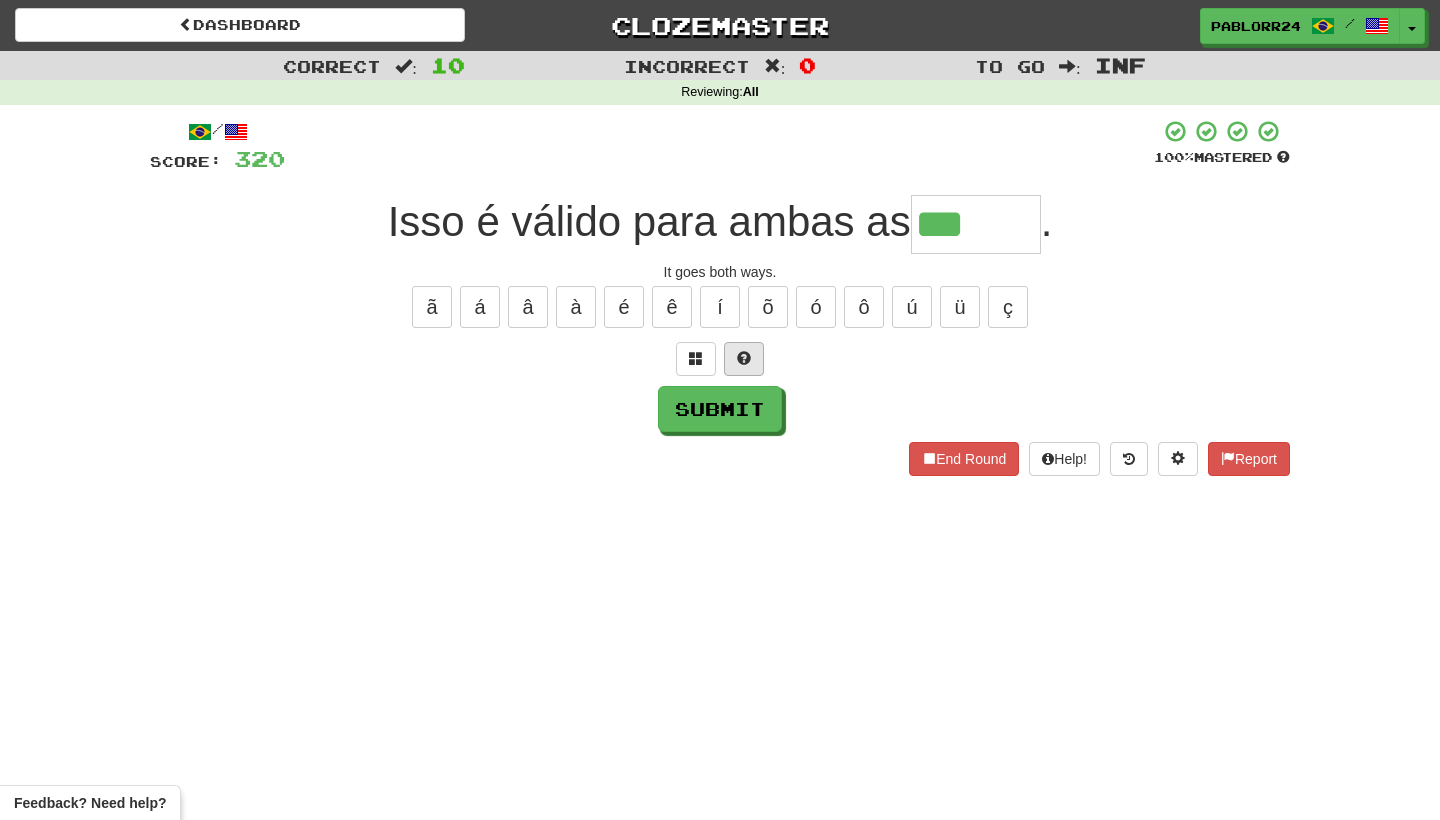 click at bounding box center [744, 359] 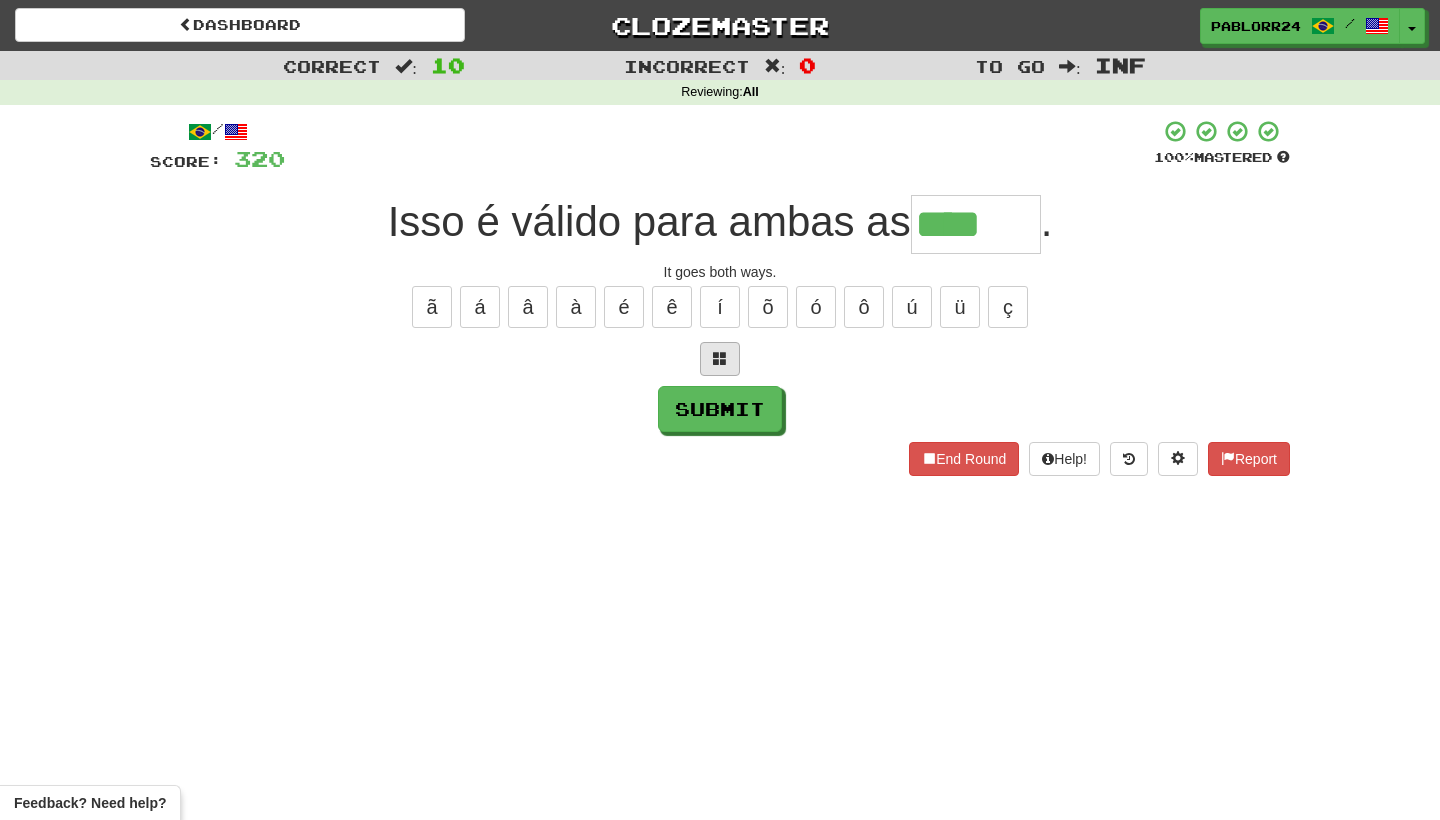 click at bounding box center [720, 359] 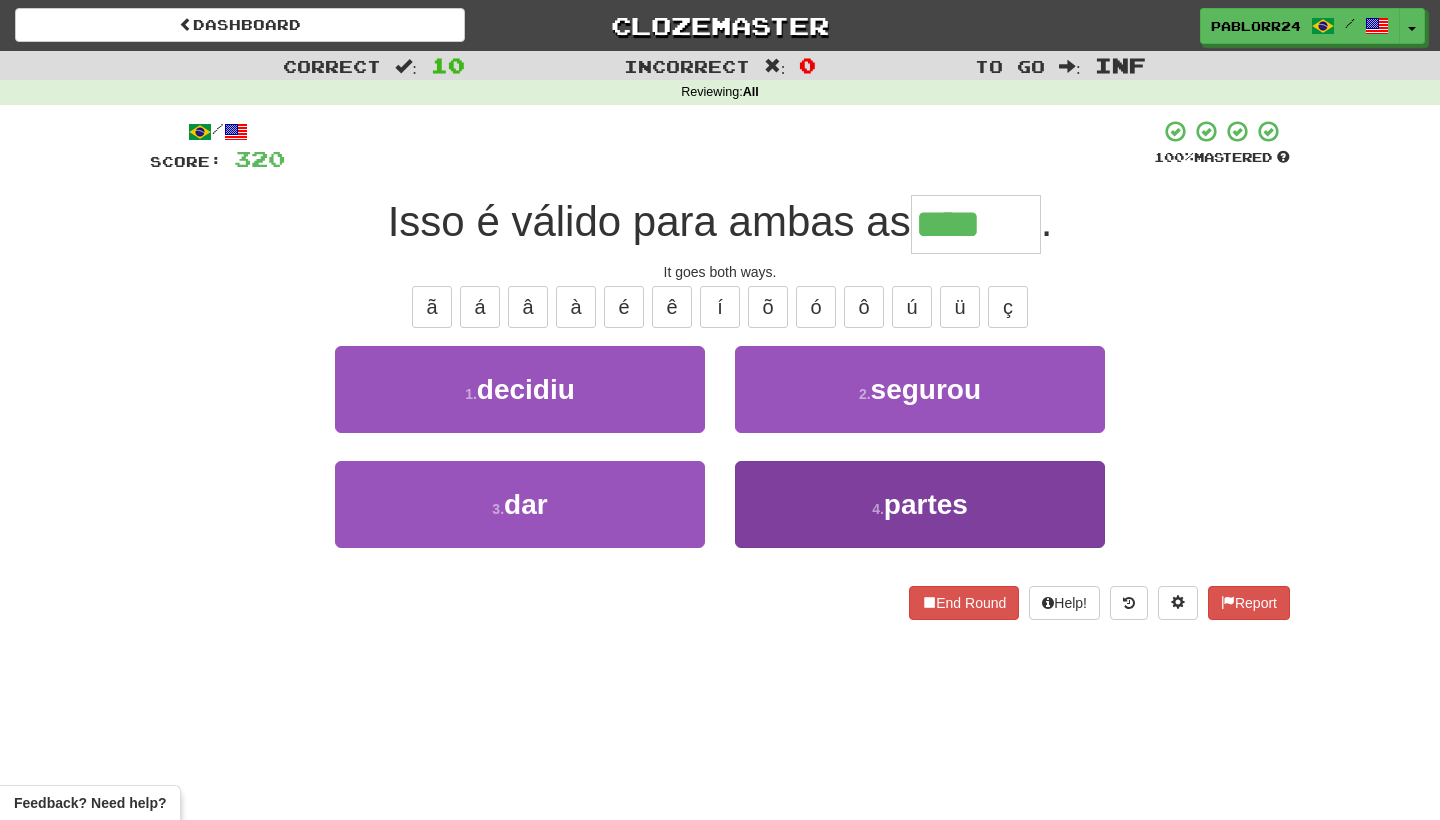 click on "4 .  partes" at bounding box center [920, 504] 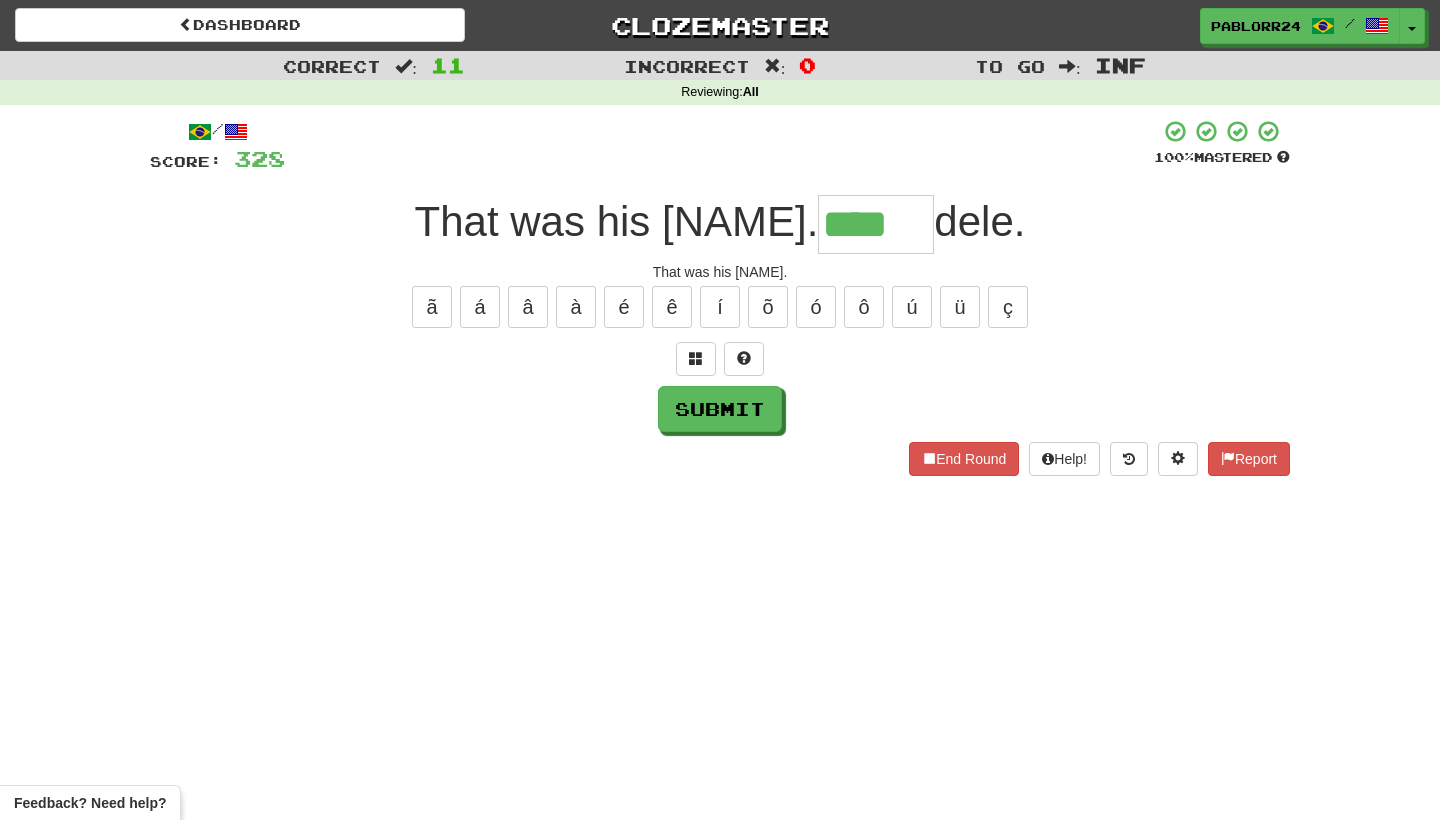 type on "****" 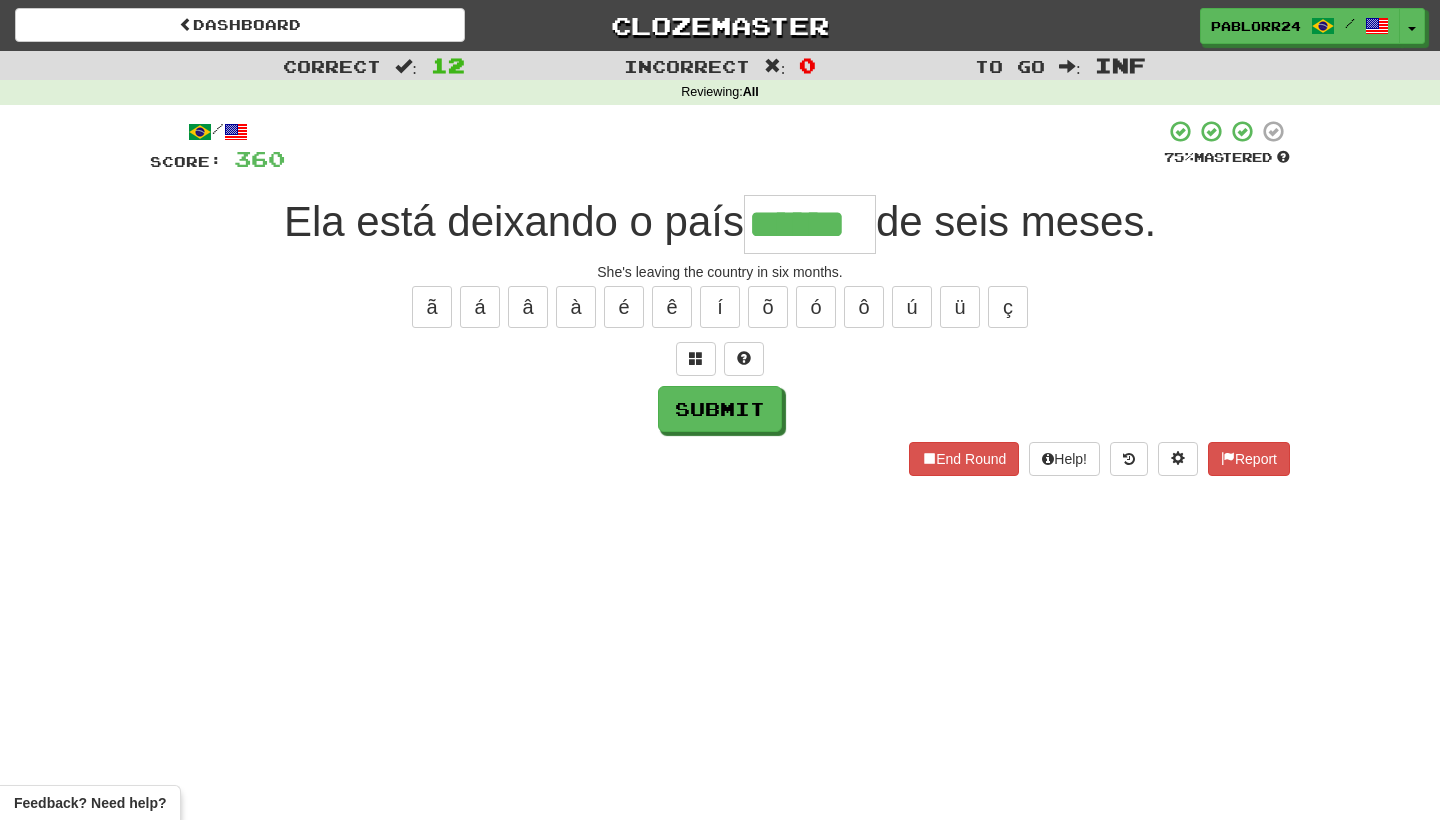 type on "******" 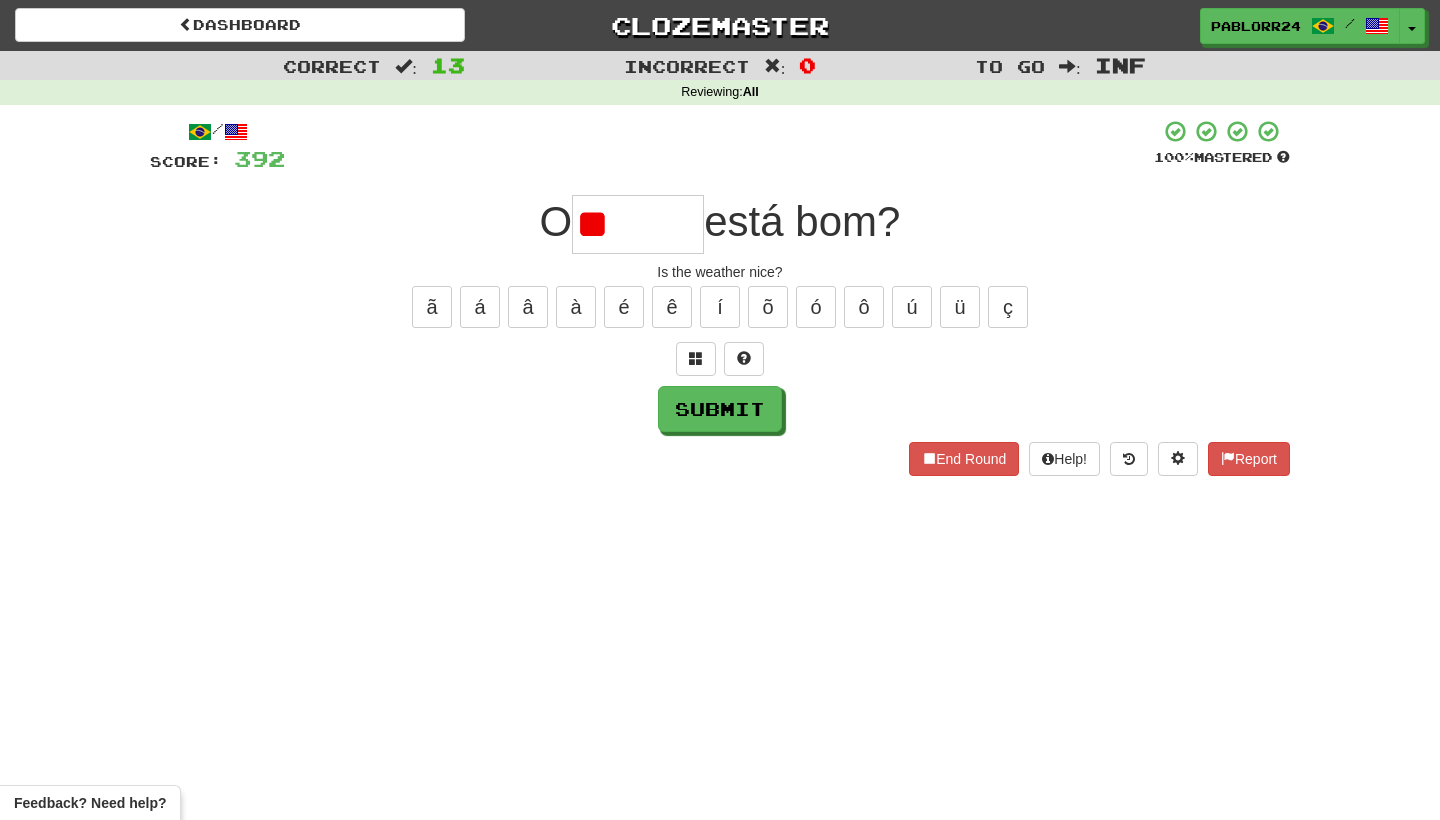 type on "*" 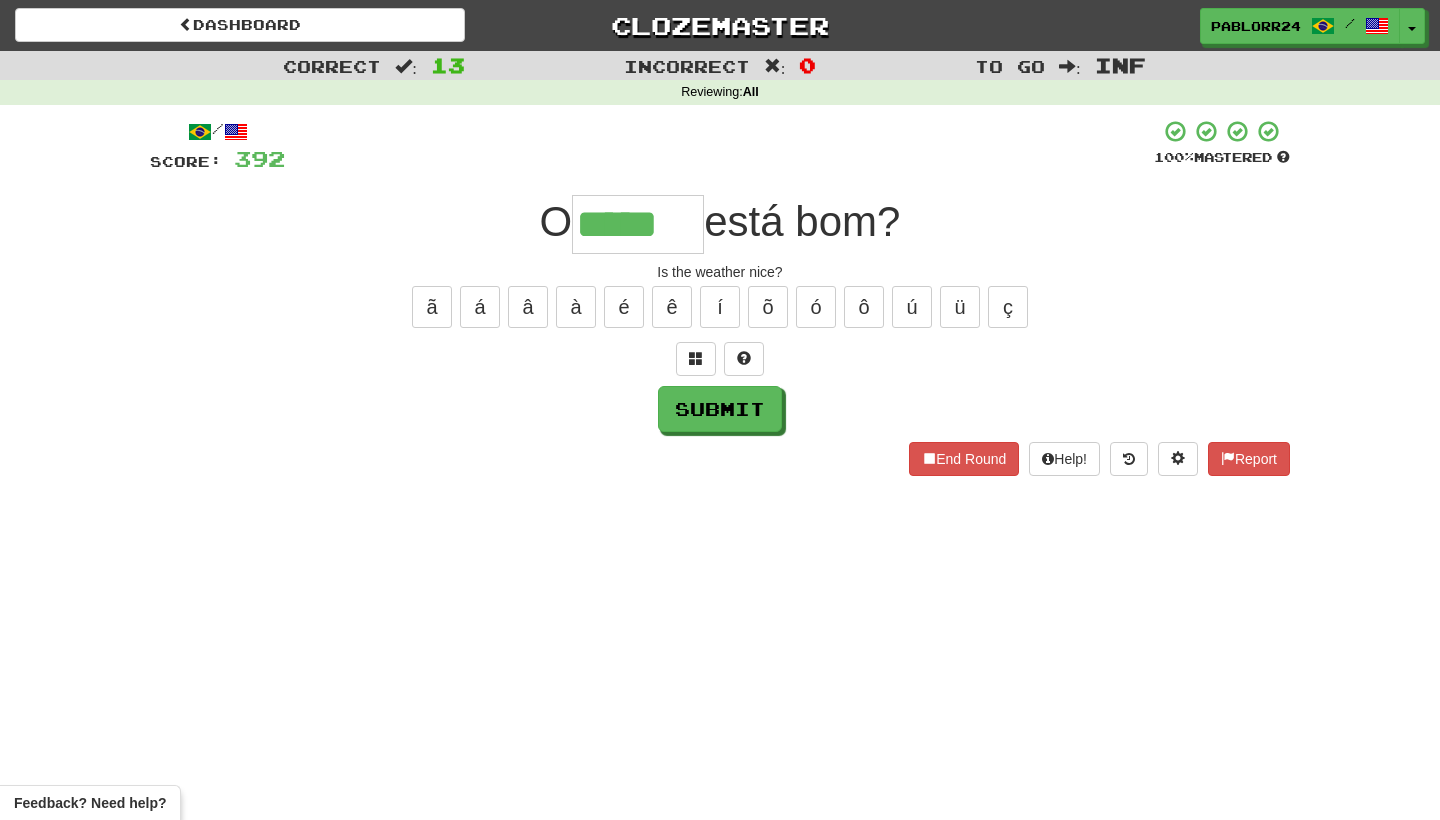 type on "*****" 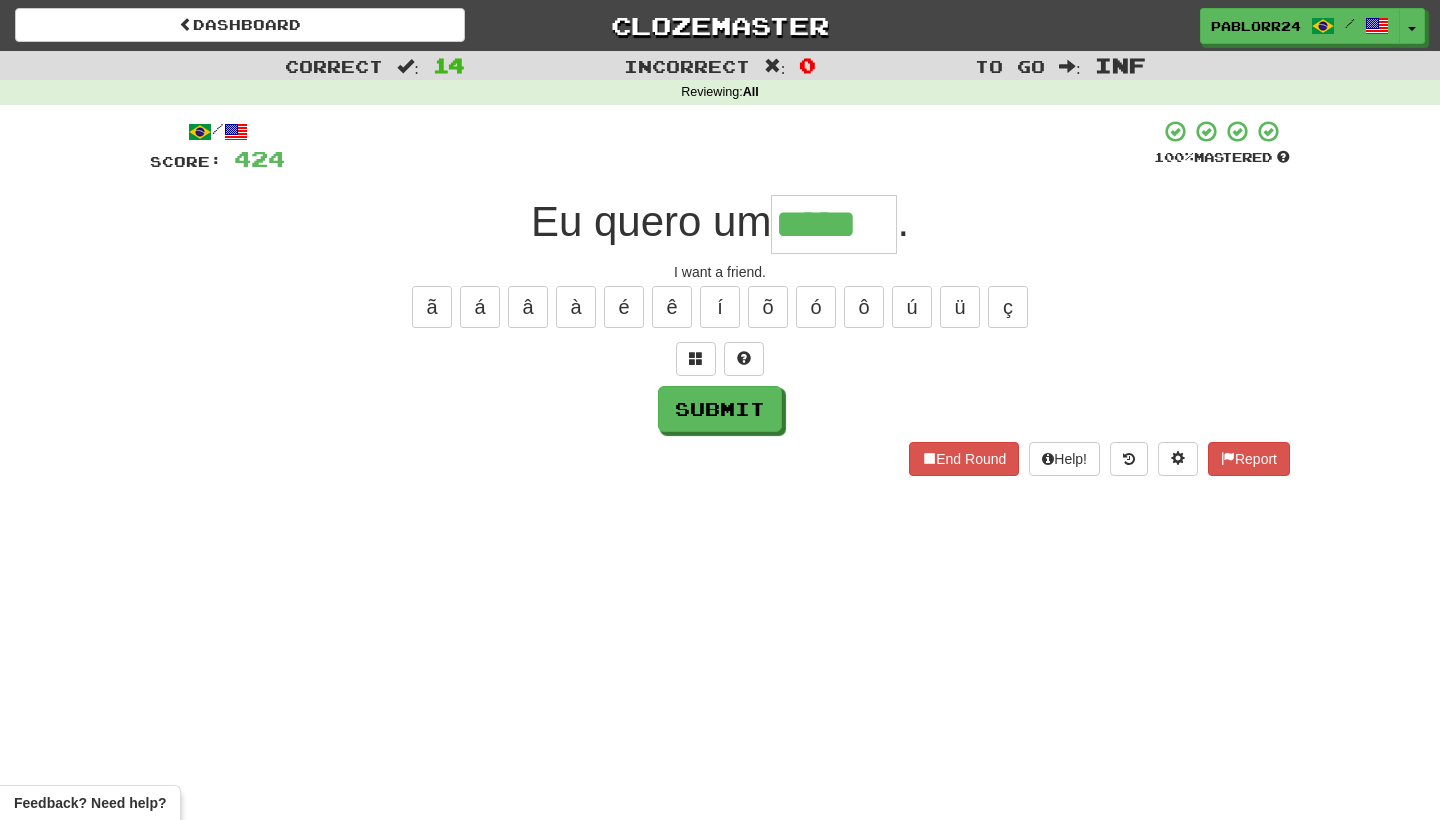 type on "*****" 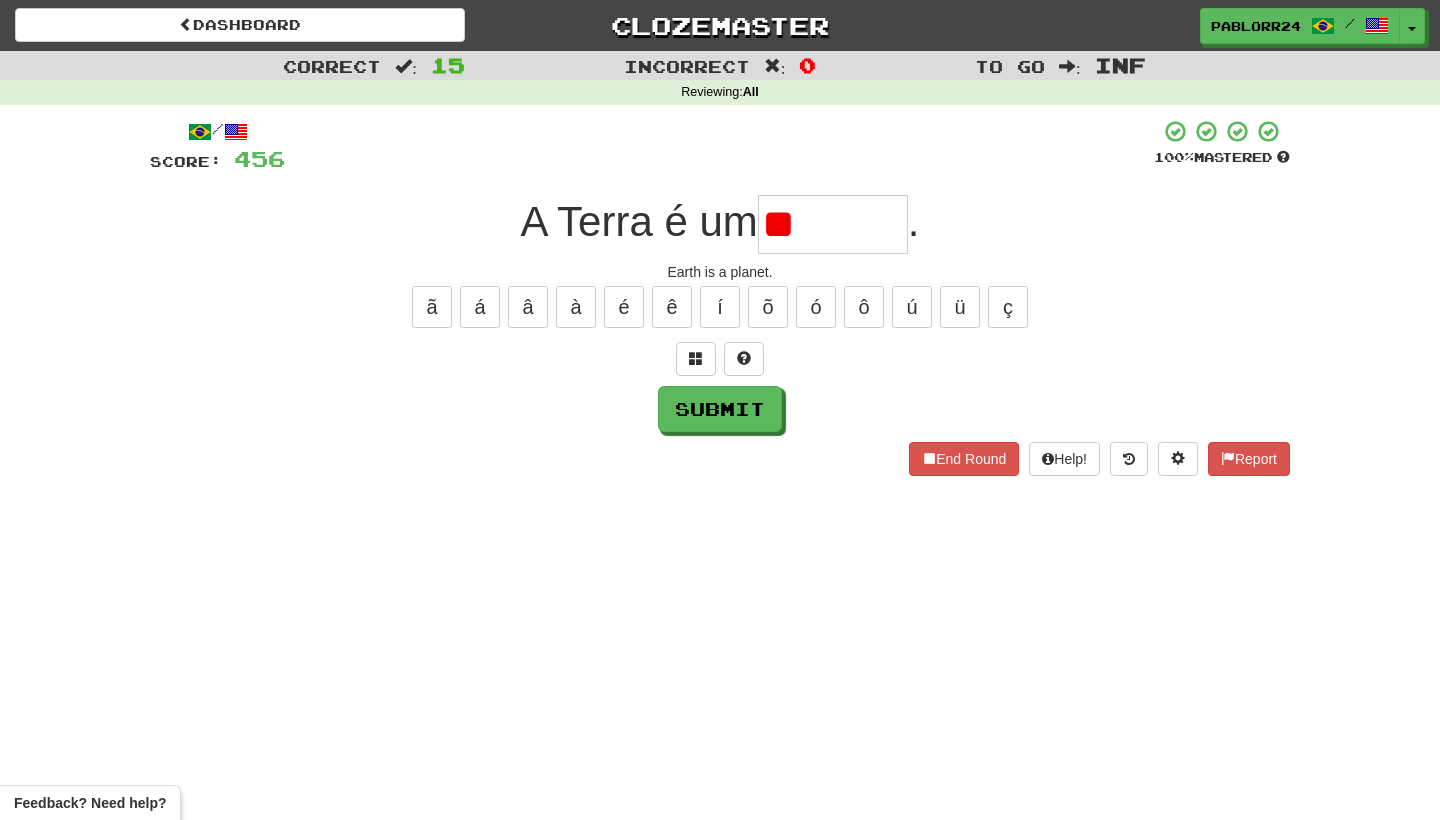 type on "*" 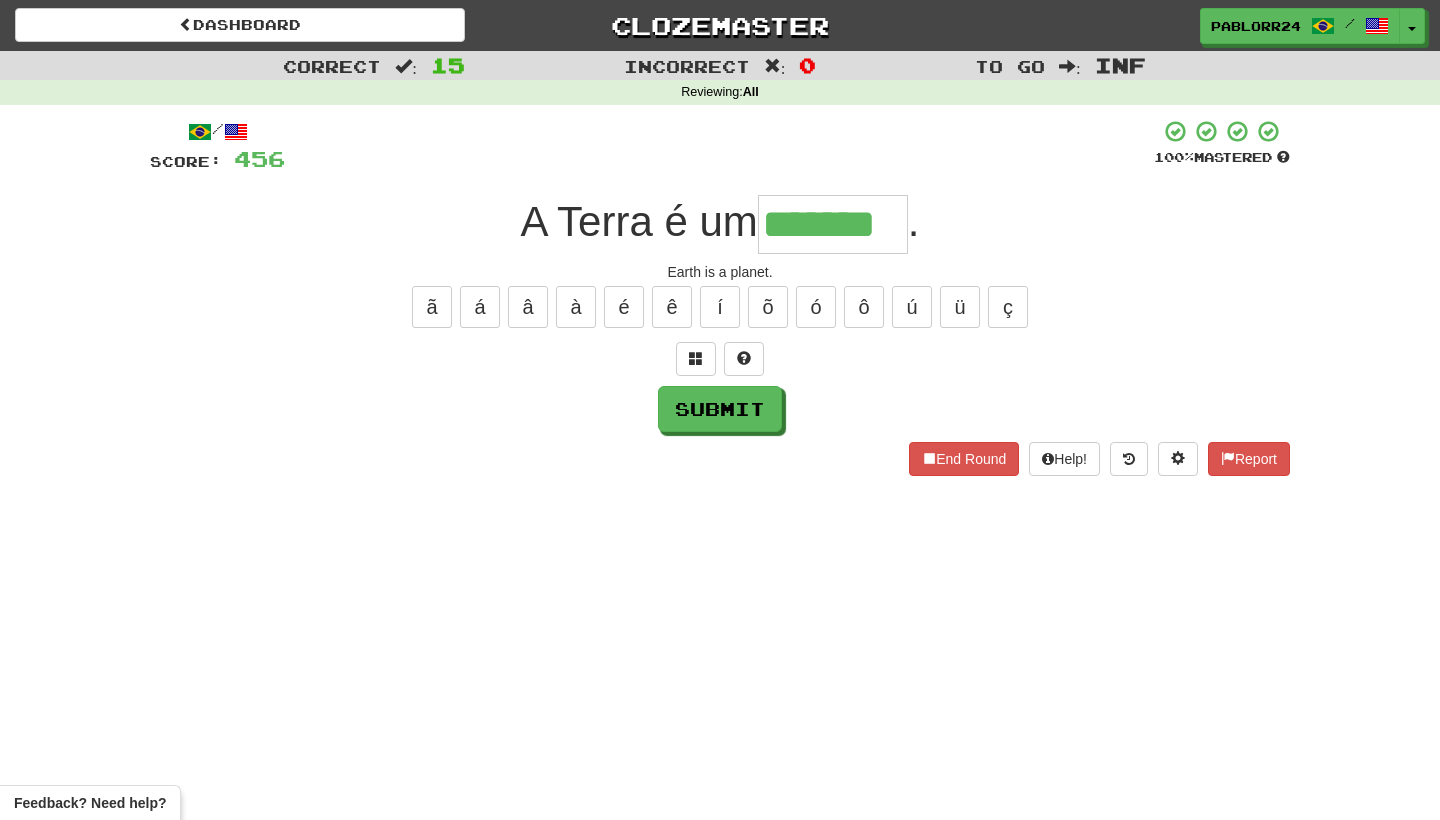type on "*******" 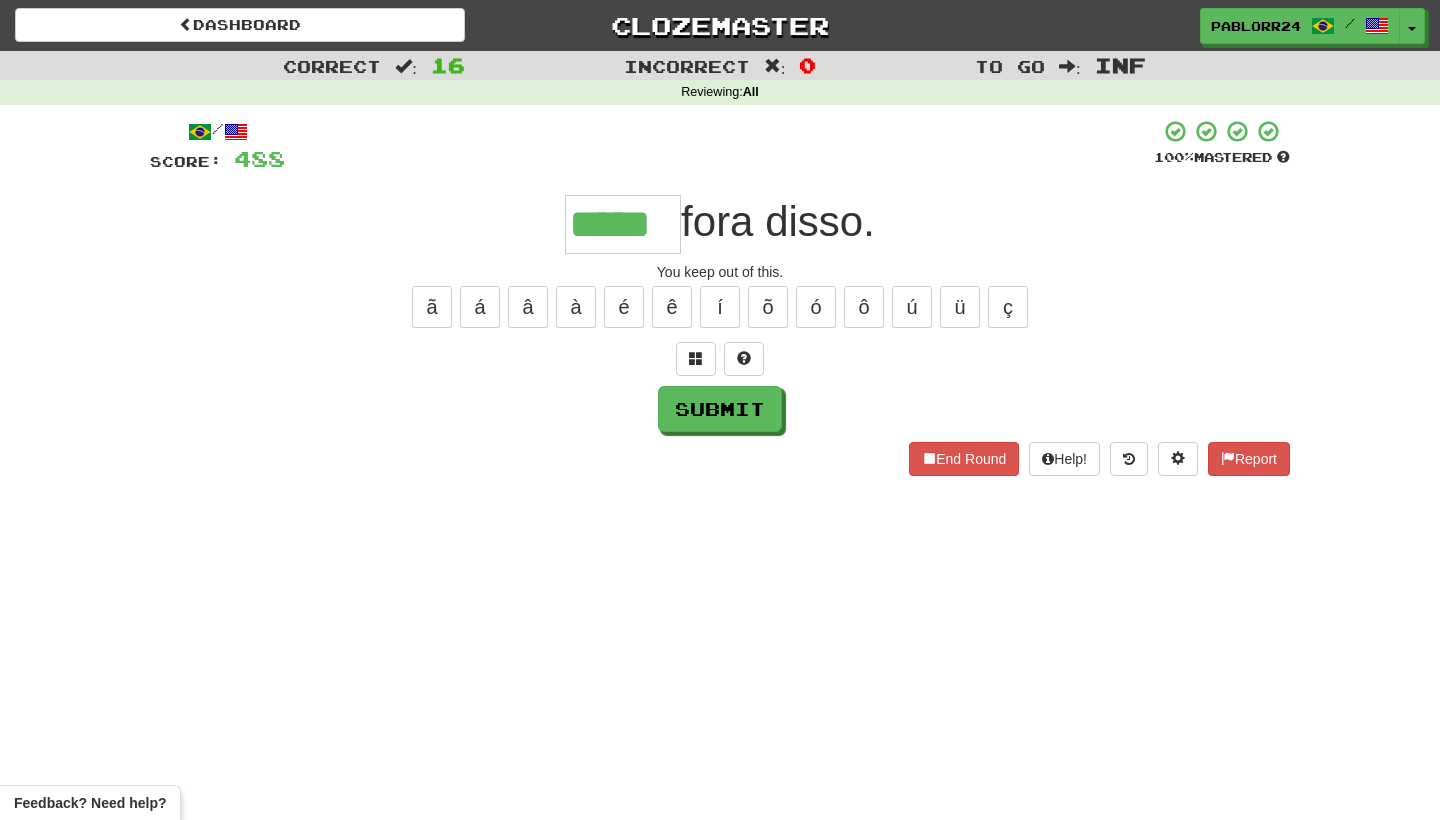 type on "*****" 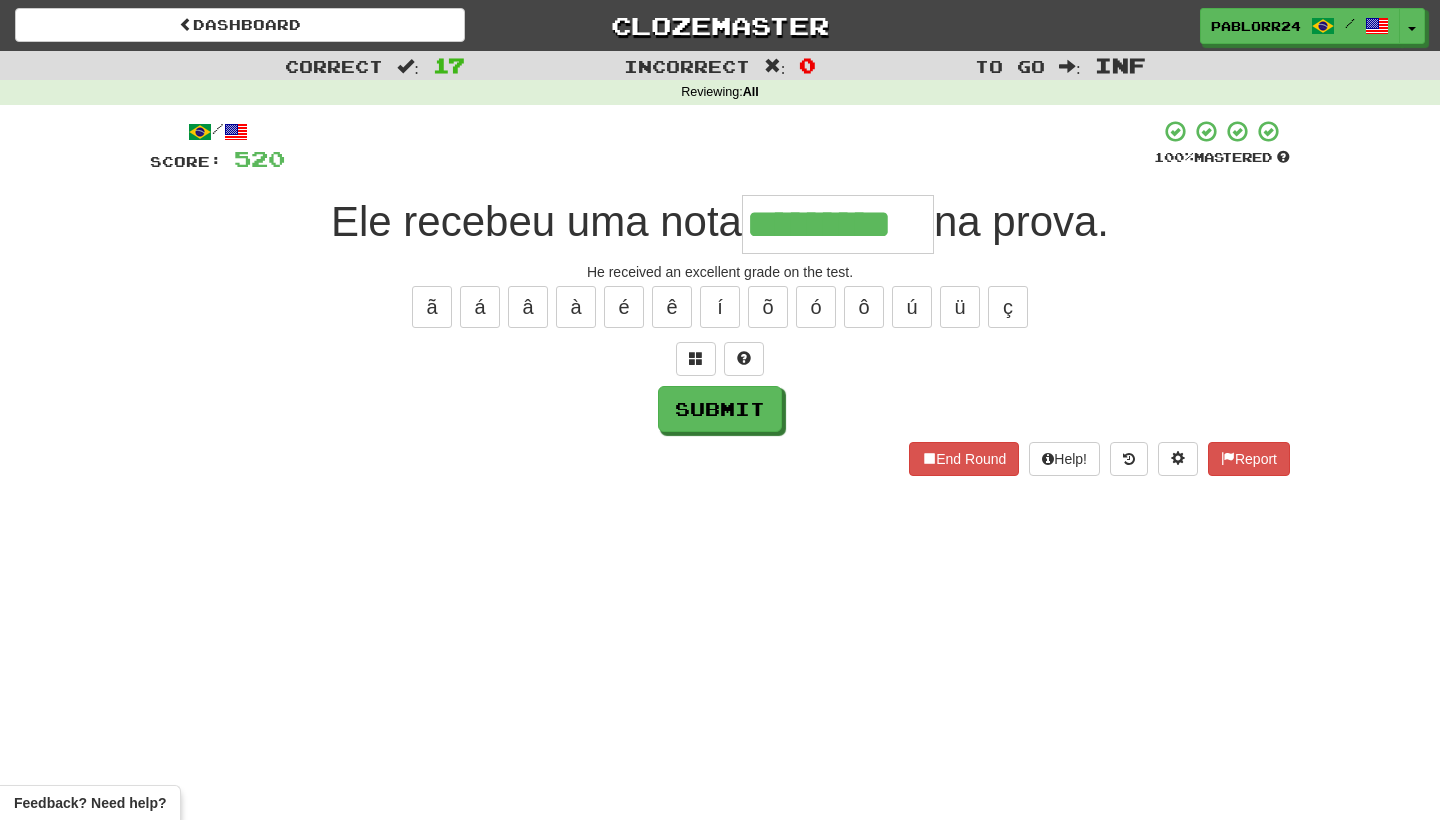 type on "*********" 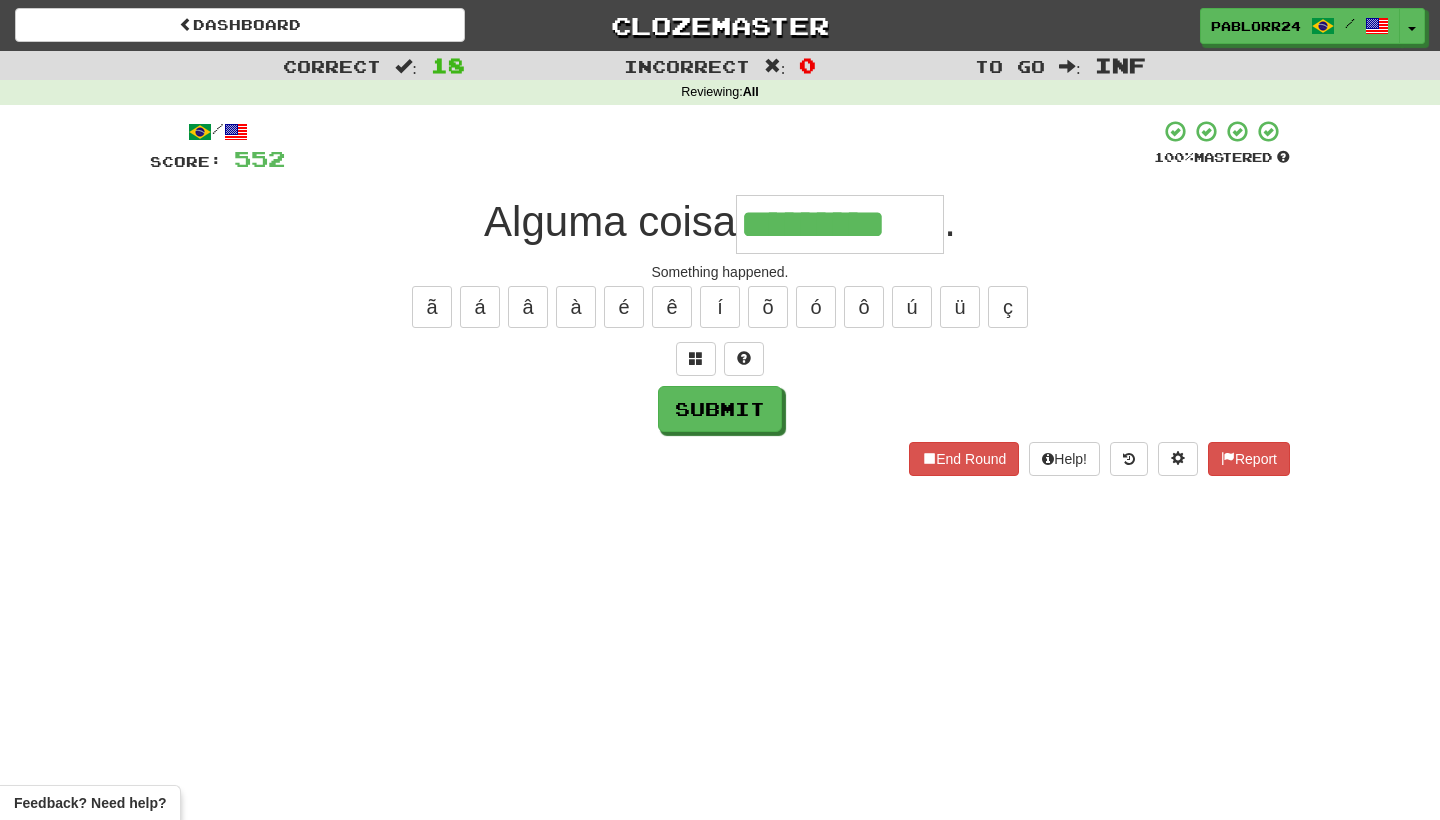 type on "*********" 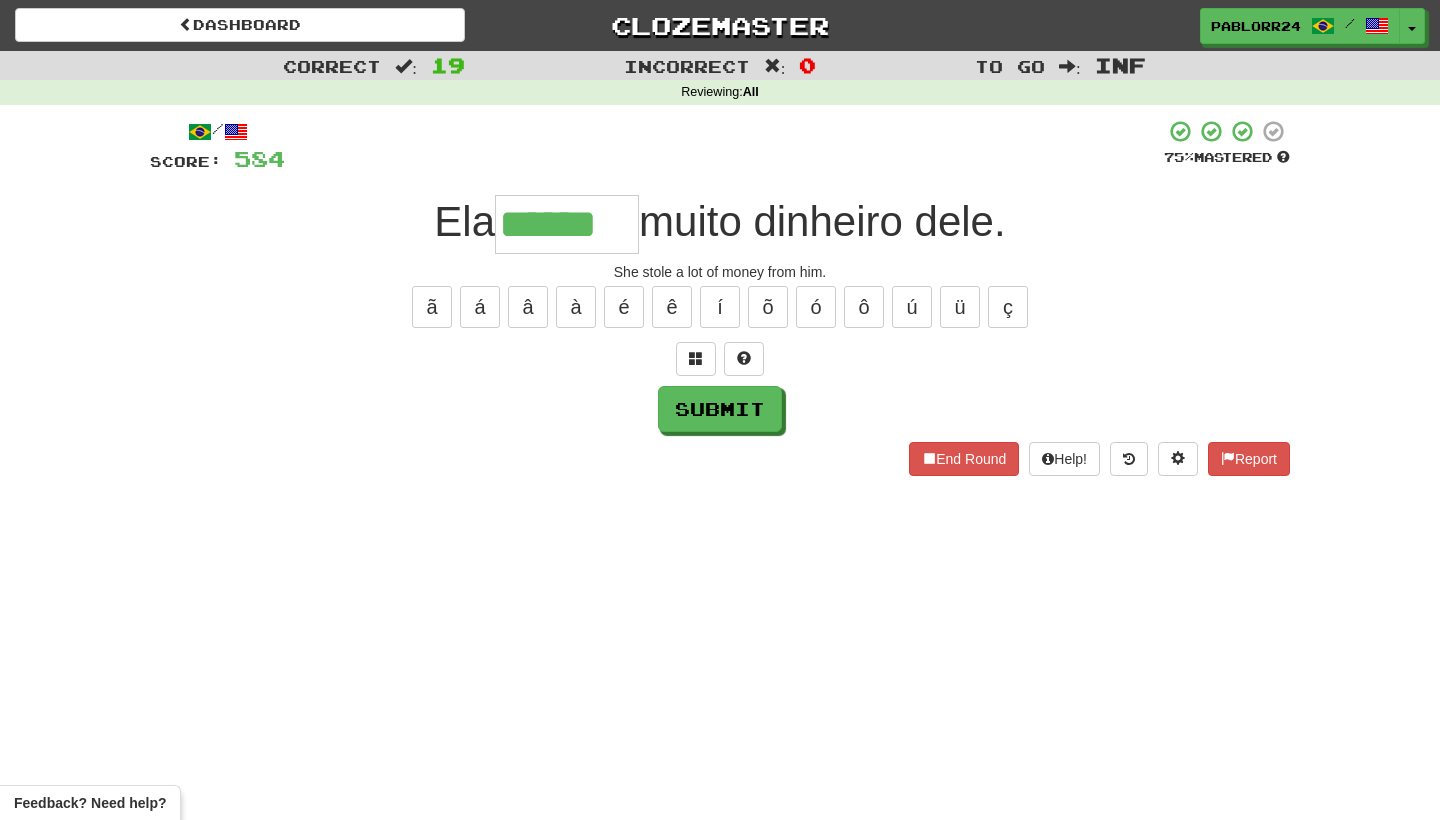 type on "******" 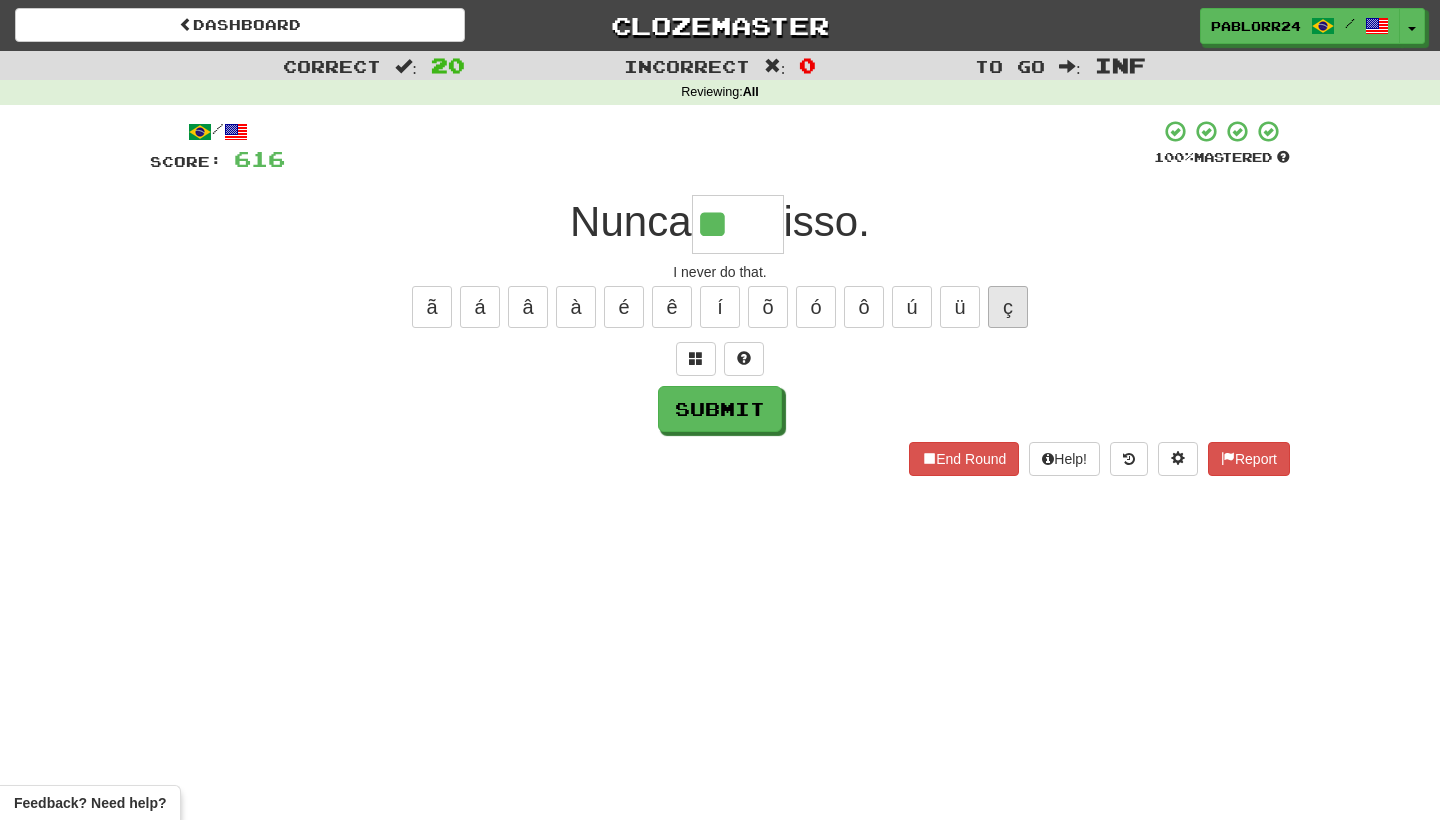 click on "ç" at bounding box center (1008, 307) 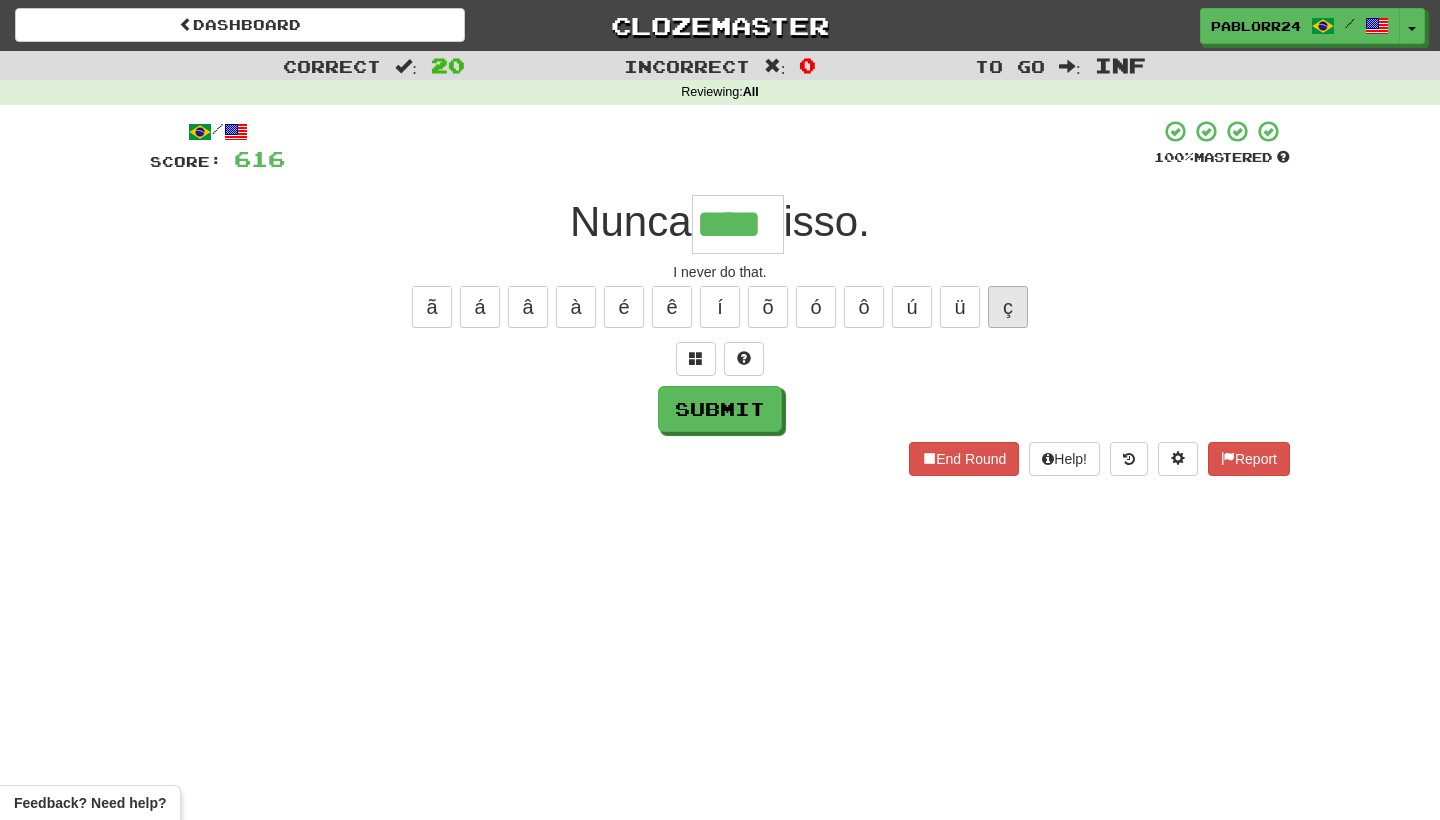 type on "****" 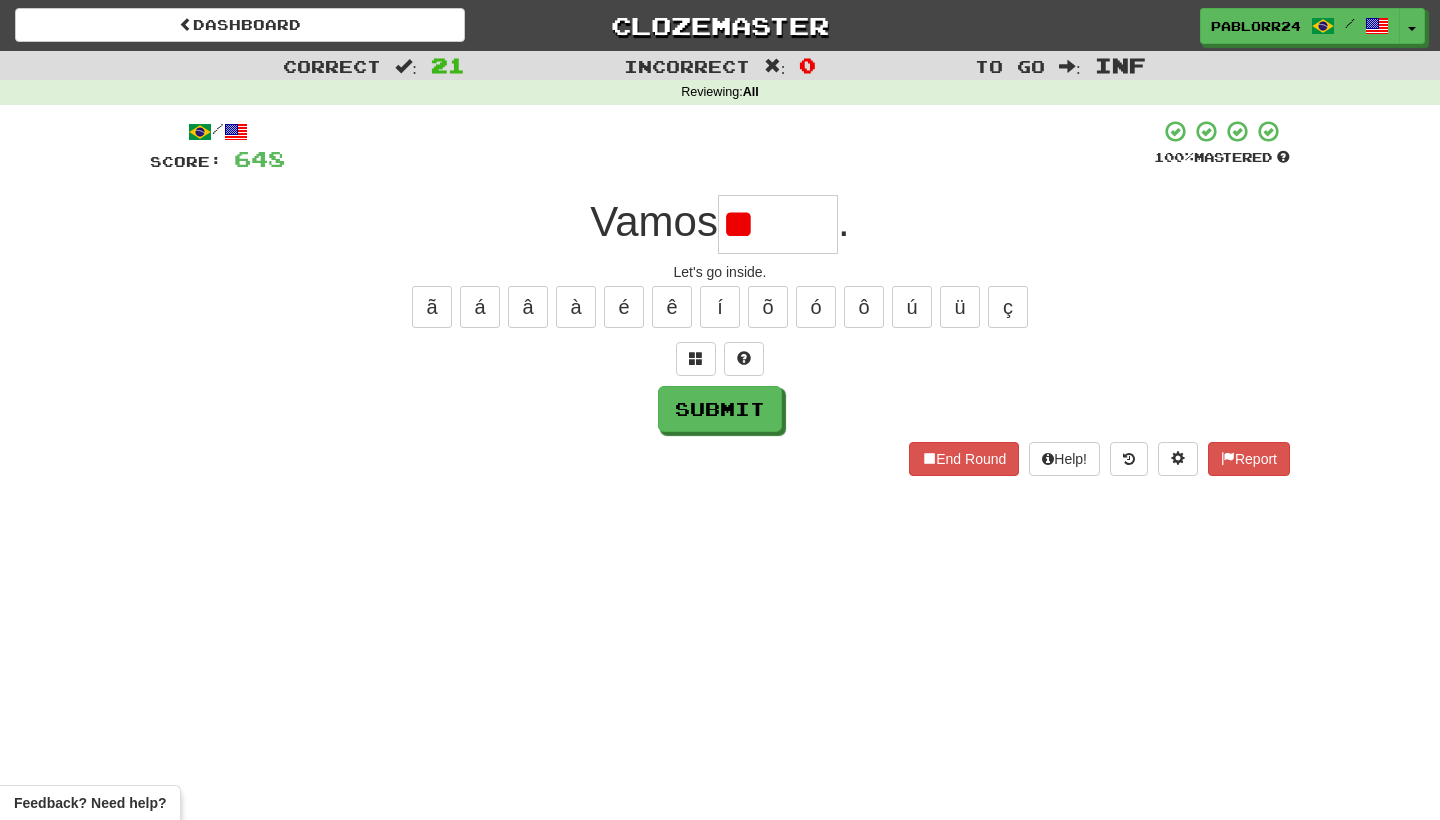 type on "*" 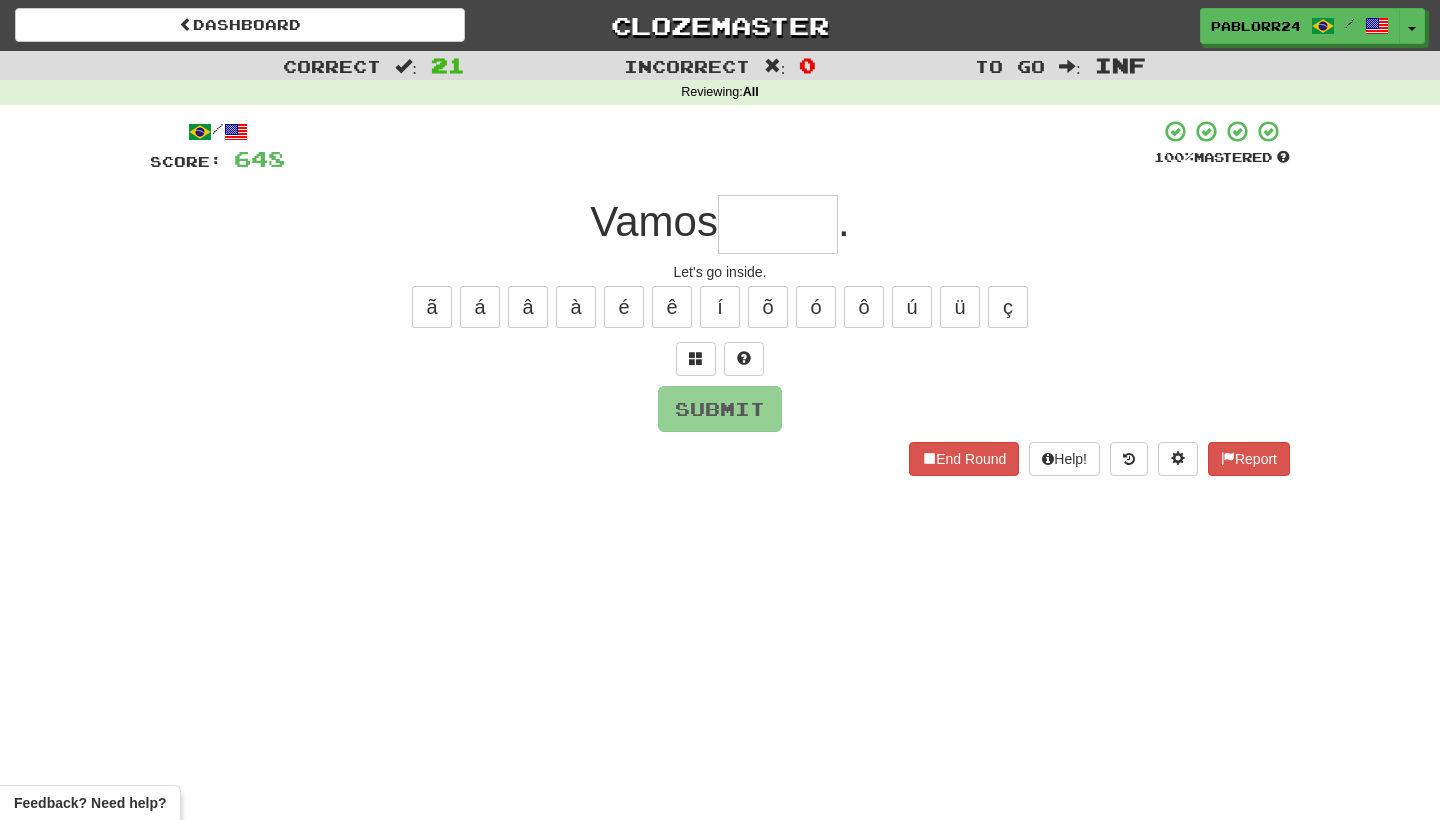 type on "*" 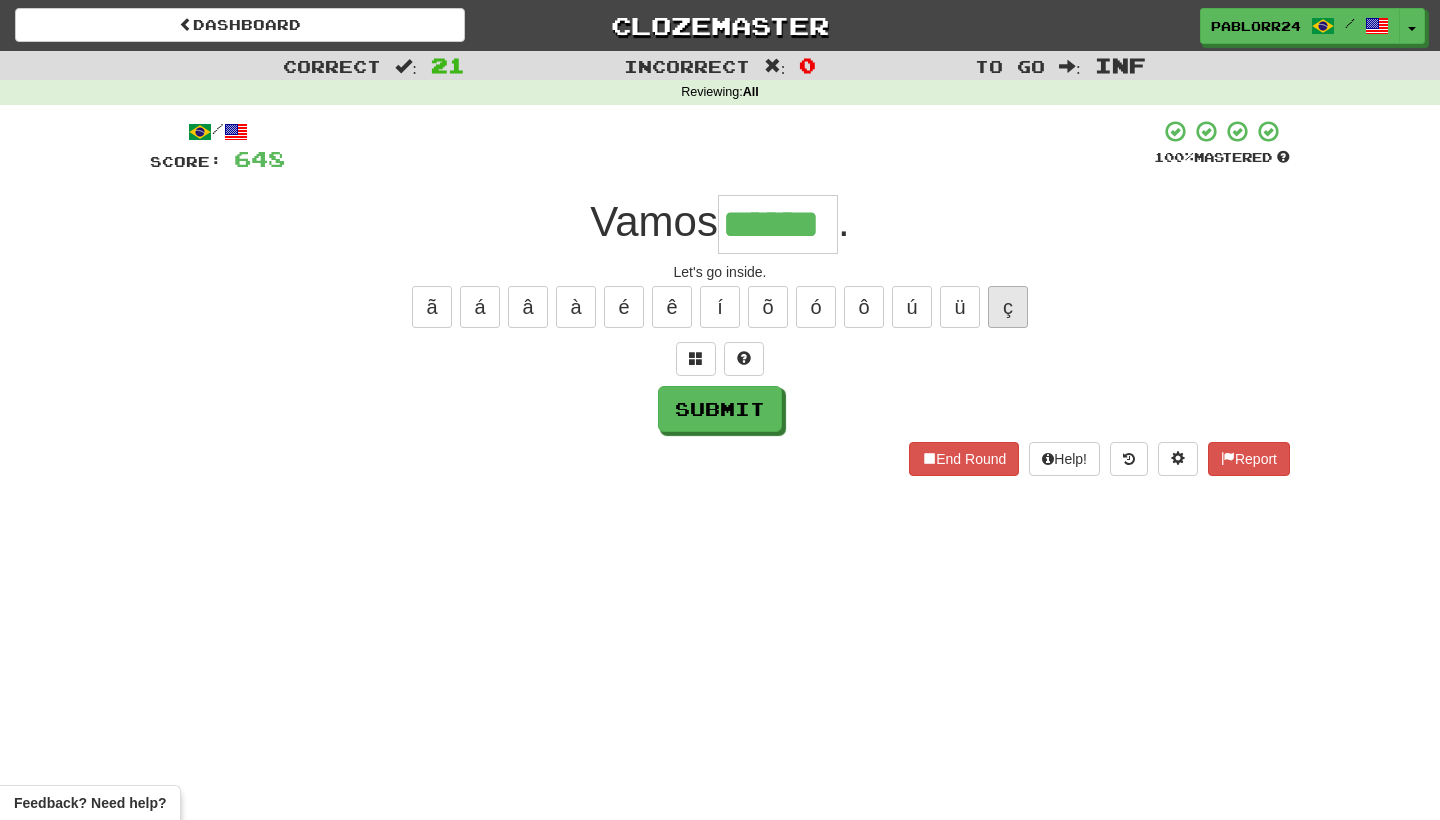 type on "******" 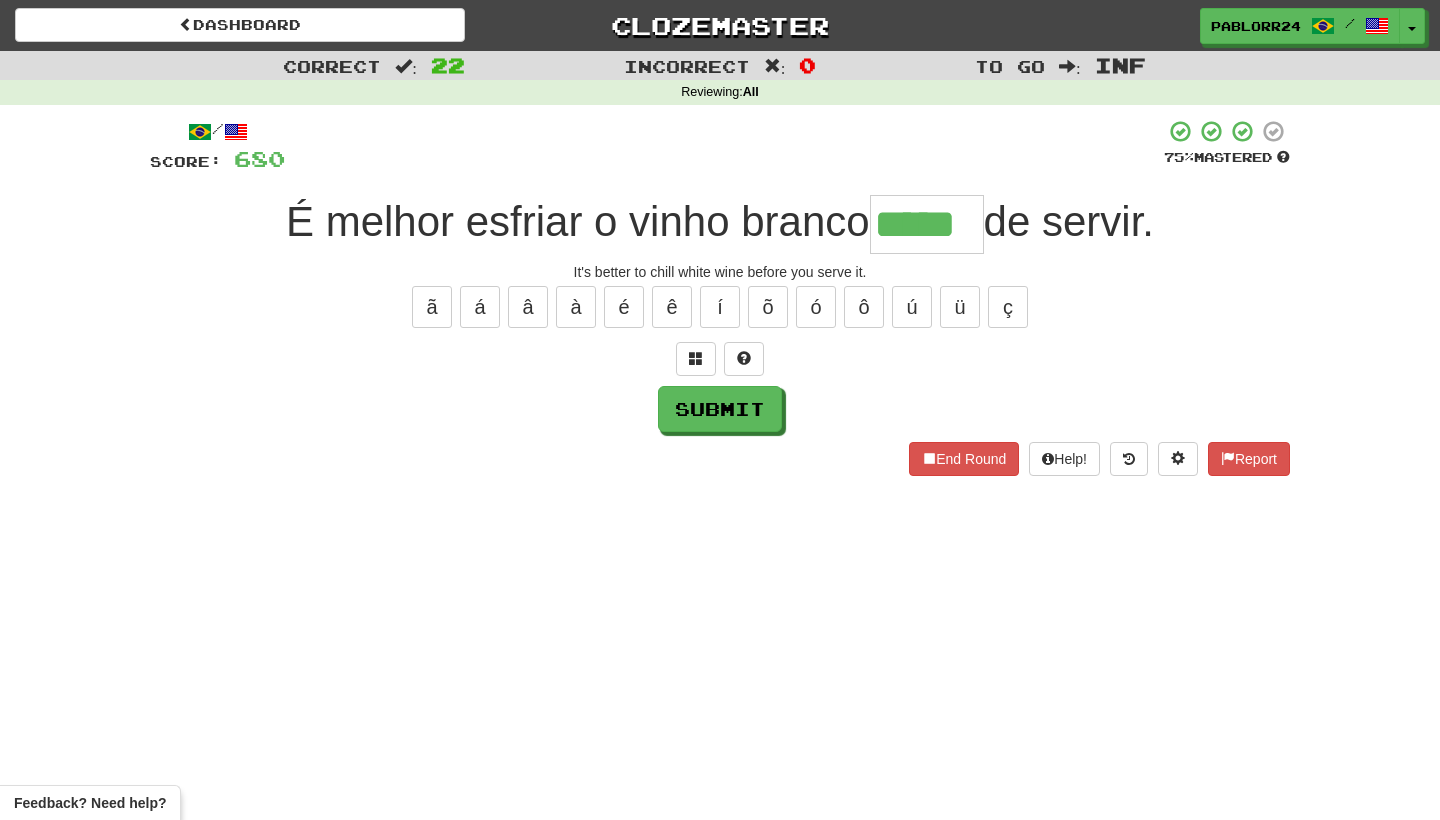 type on "*****" 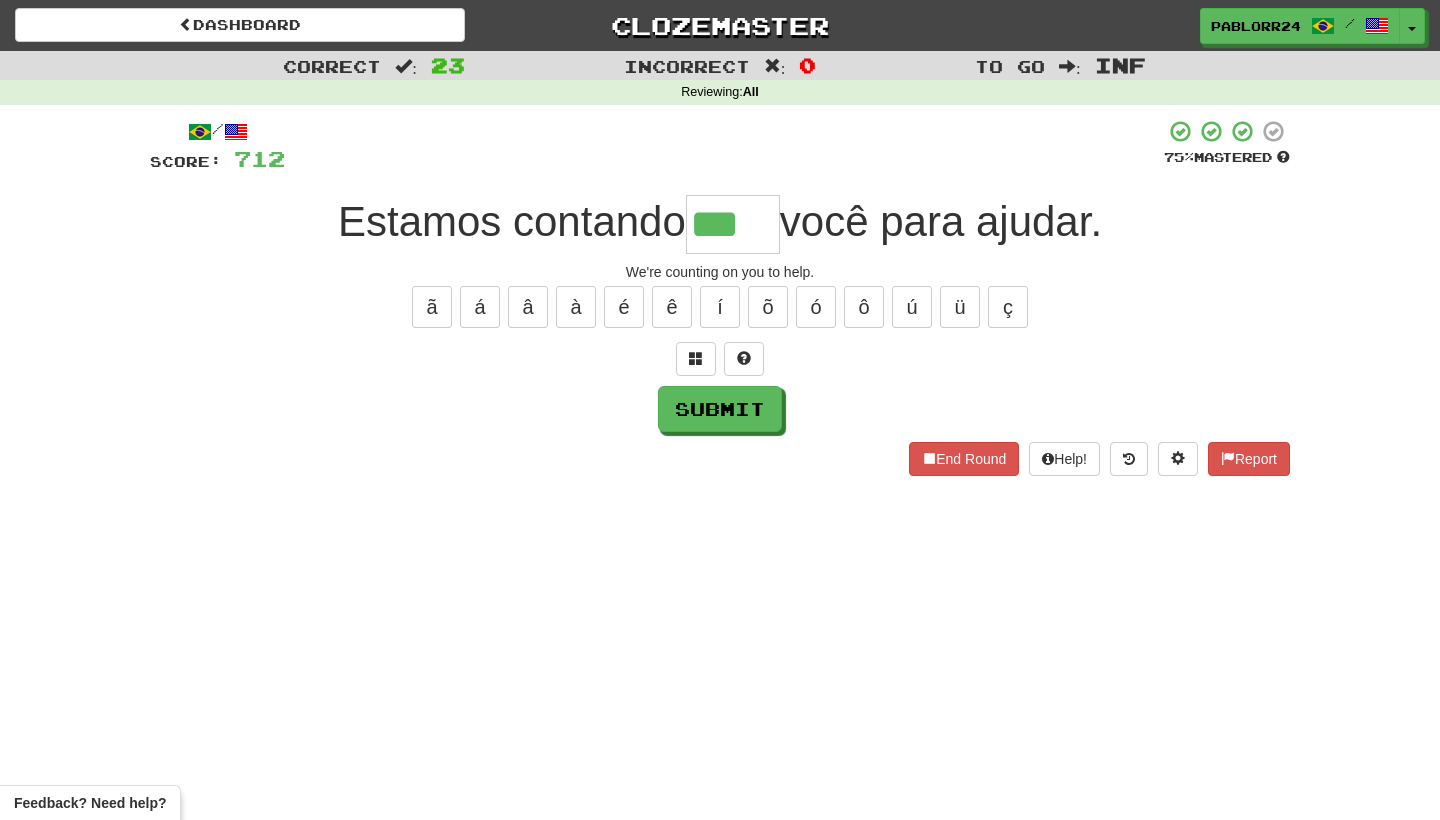 type on "***" 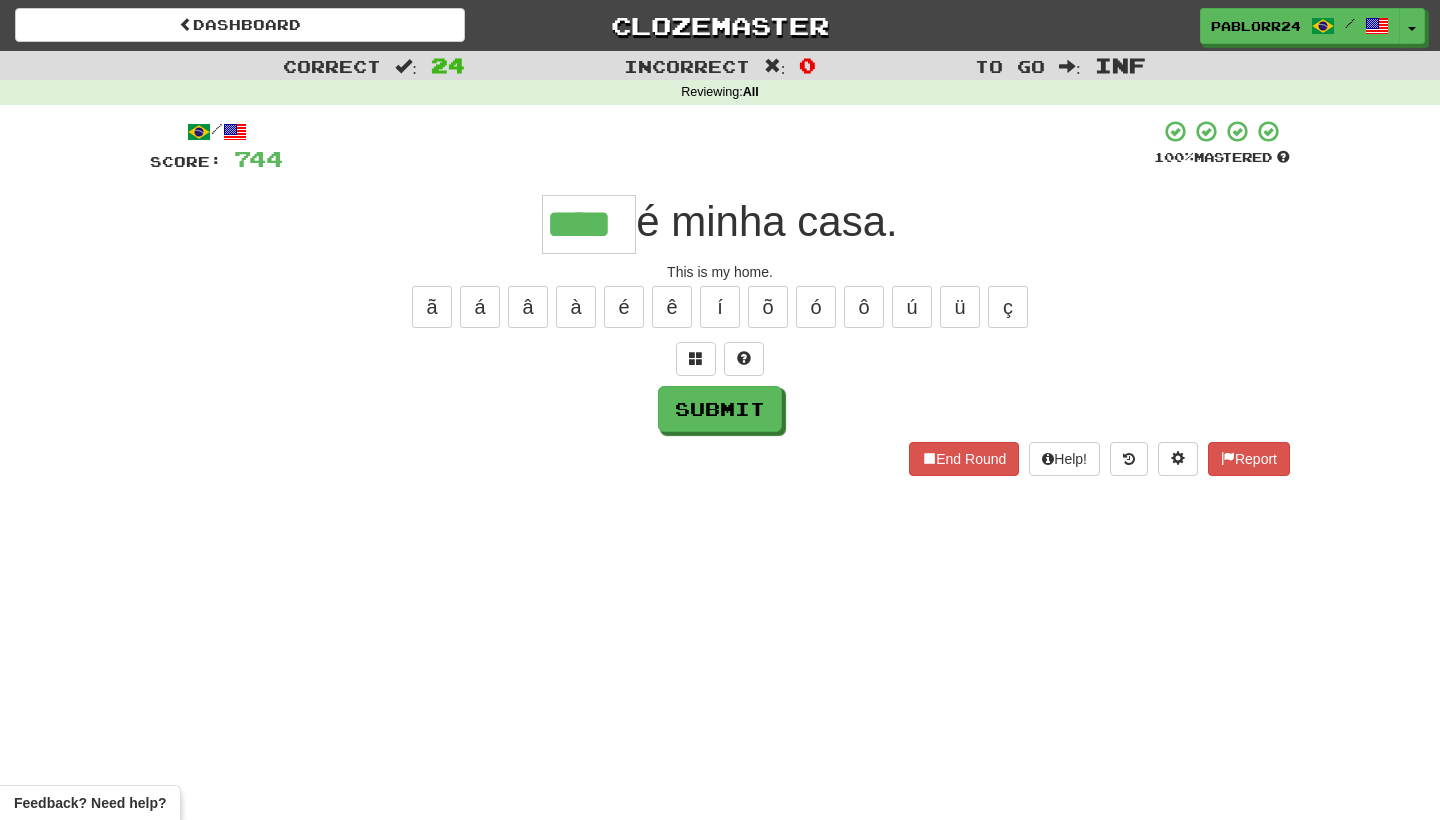 type on "****" 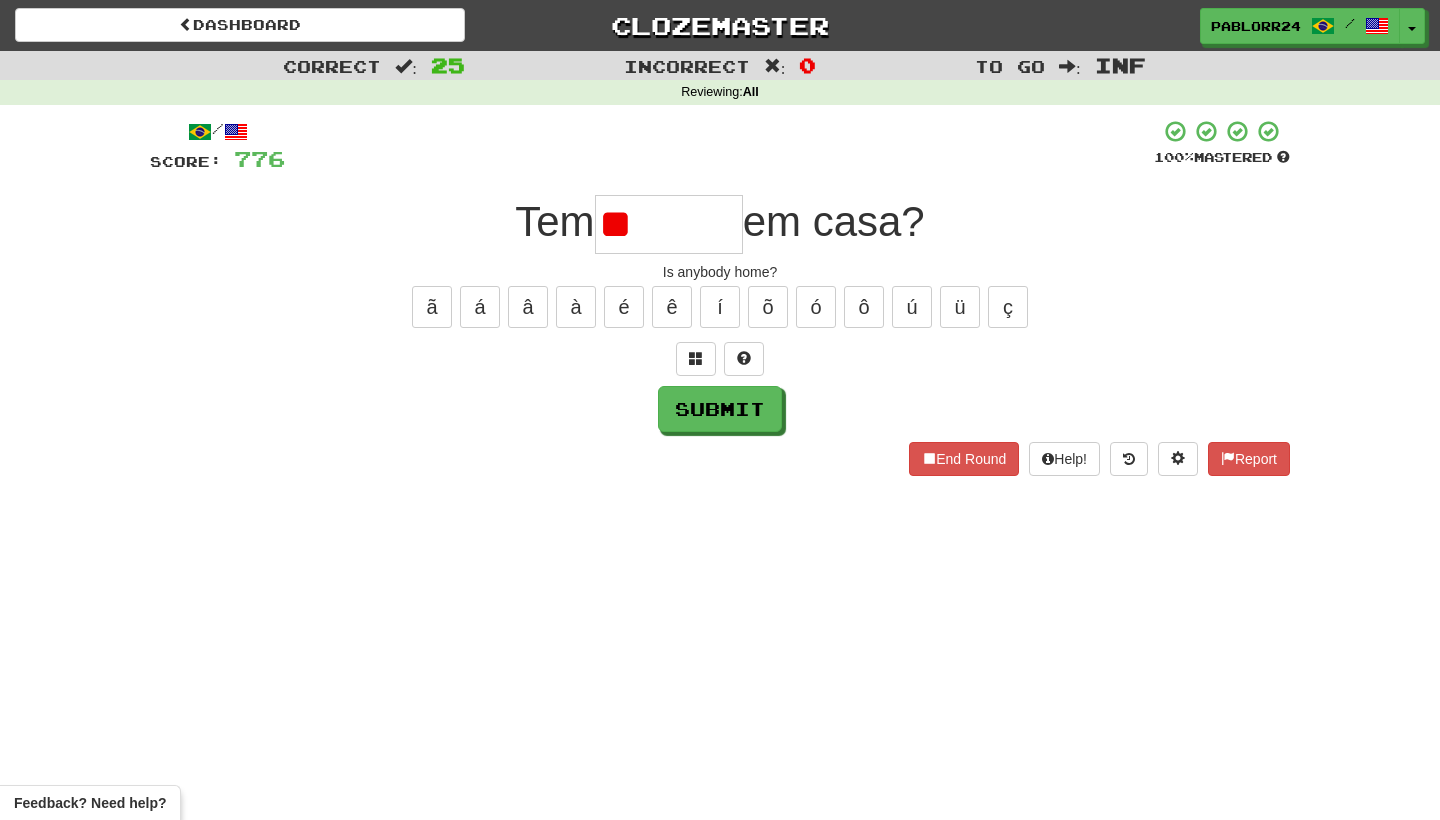 type on "*" 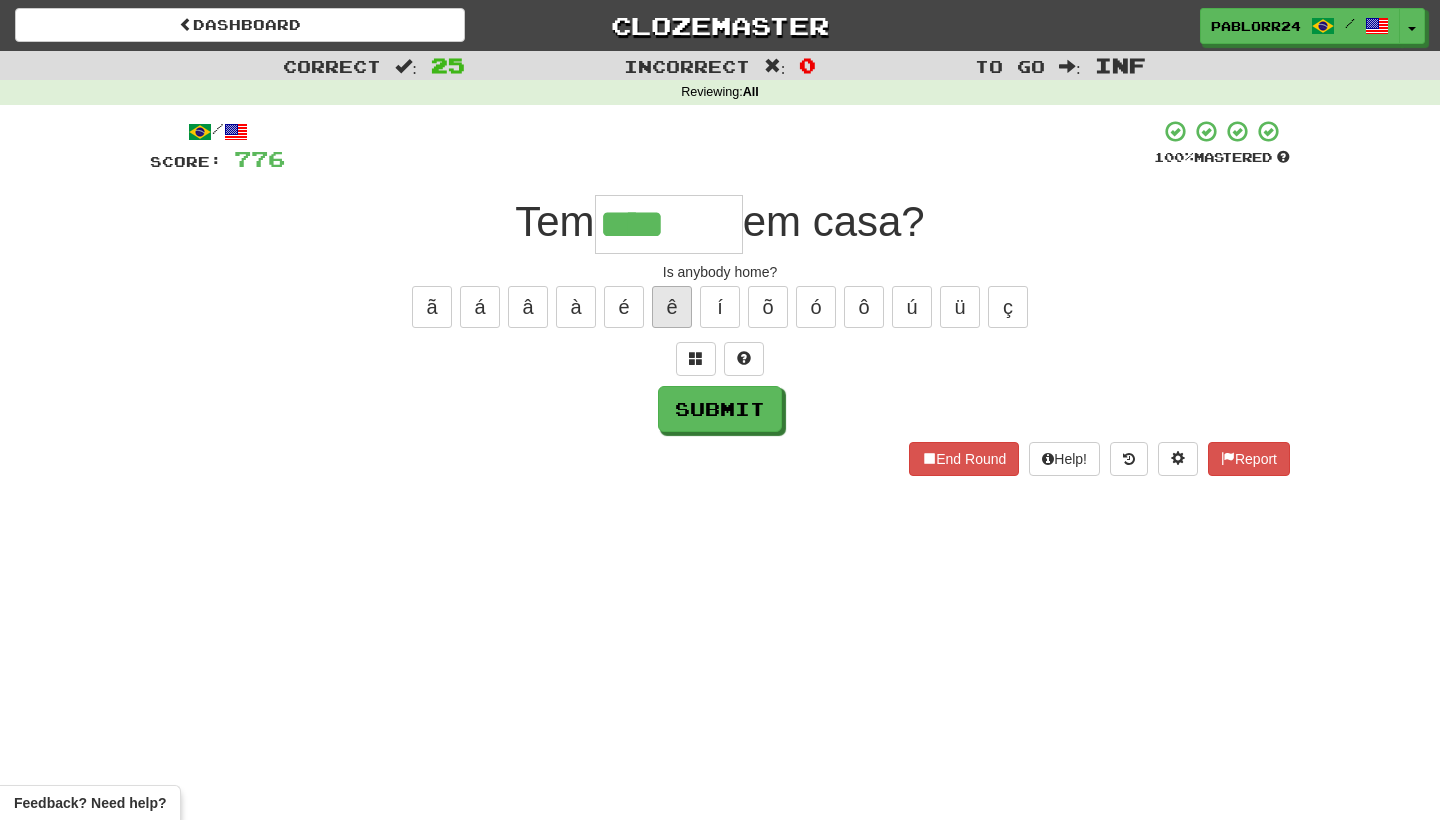 click on "ê" at bounding box center [672, 307] 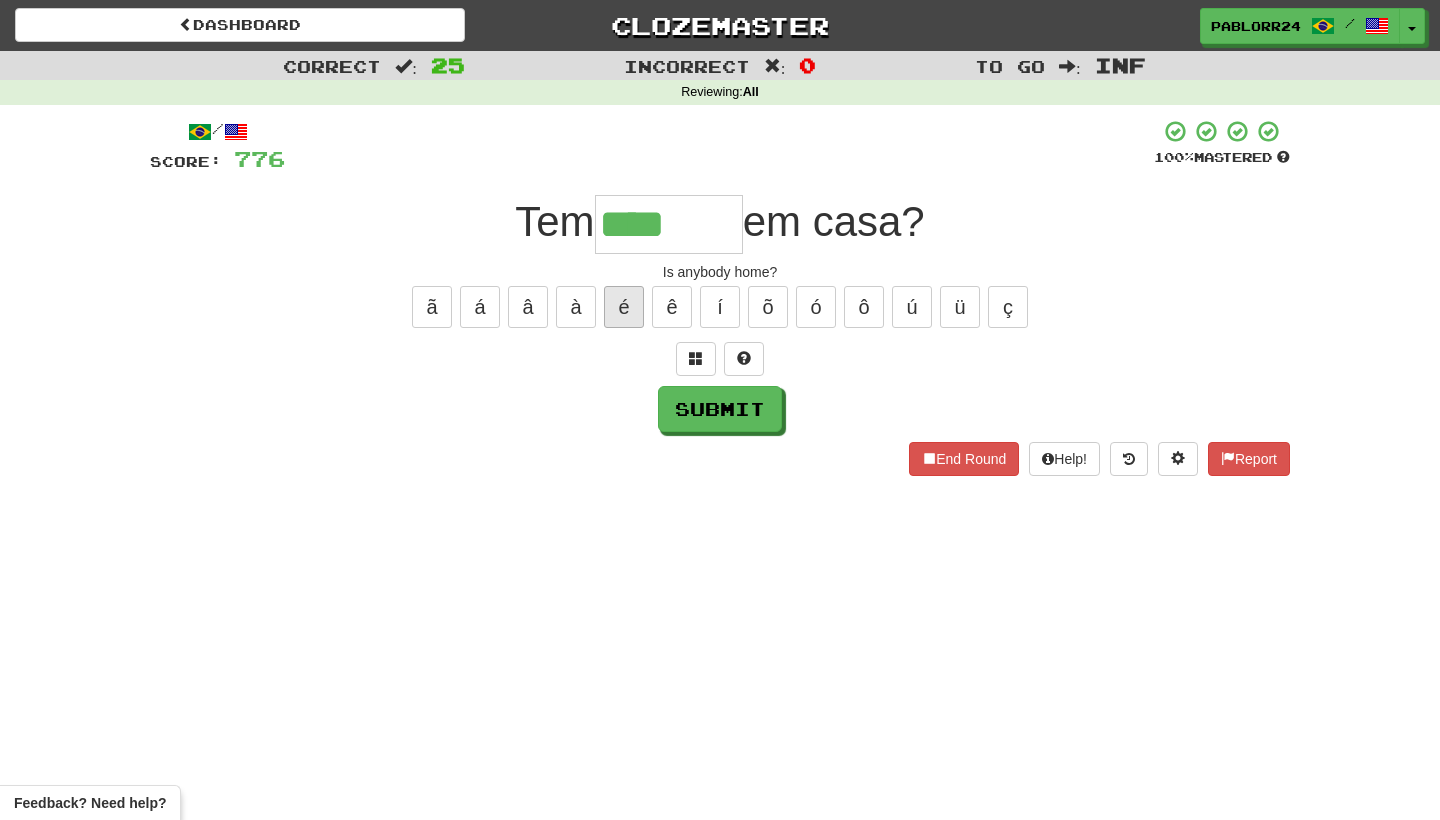 click on "é" at bounding box center [624, 307] 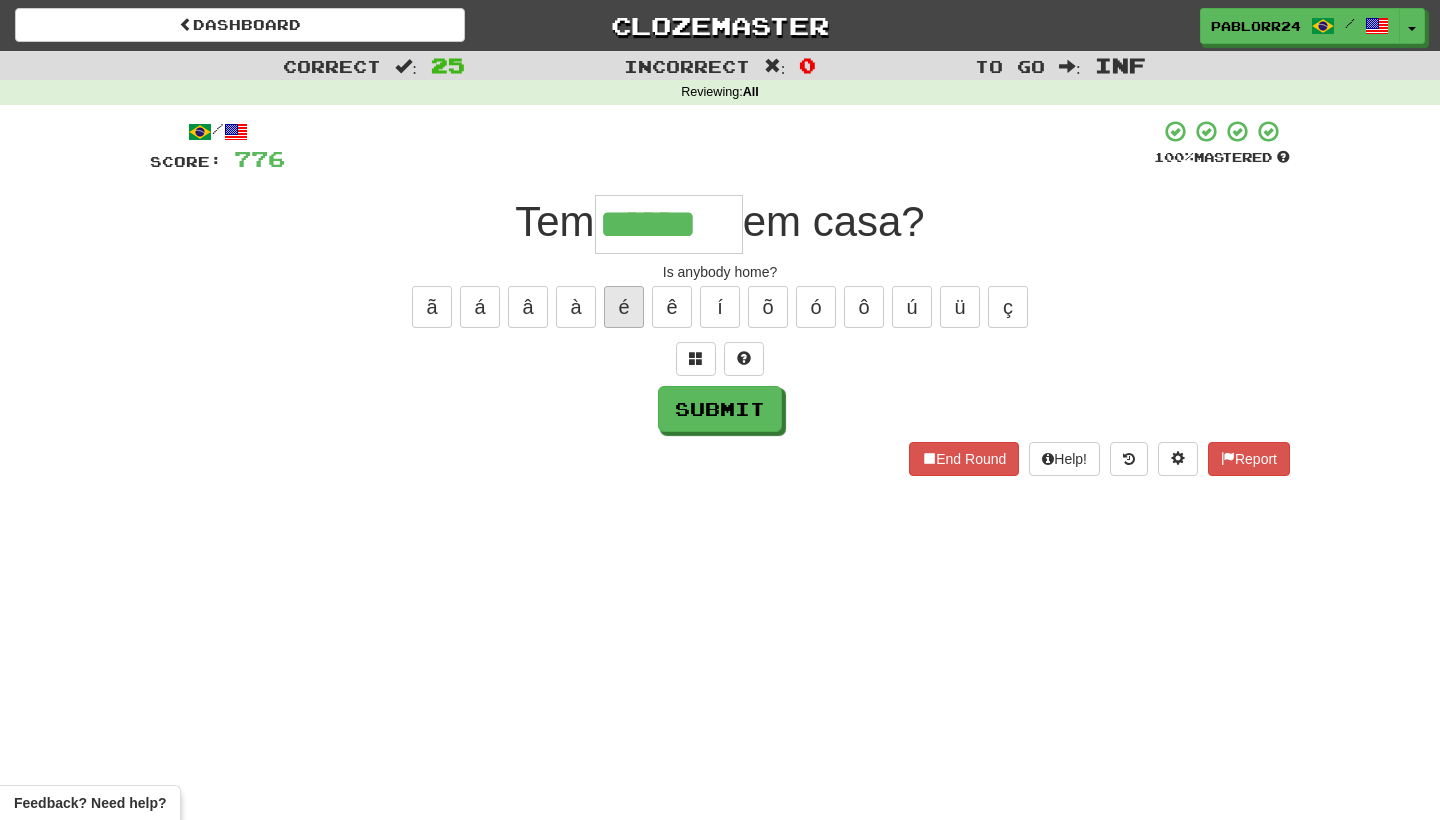 type on "******" 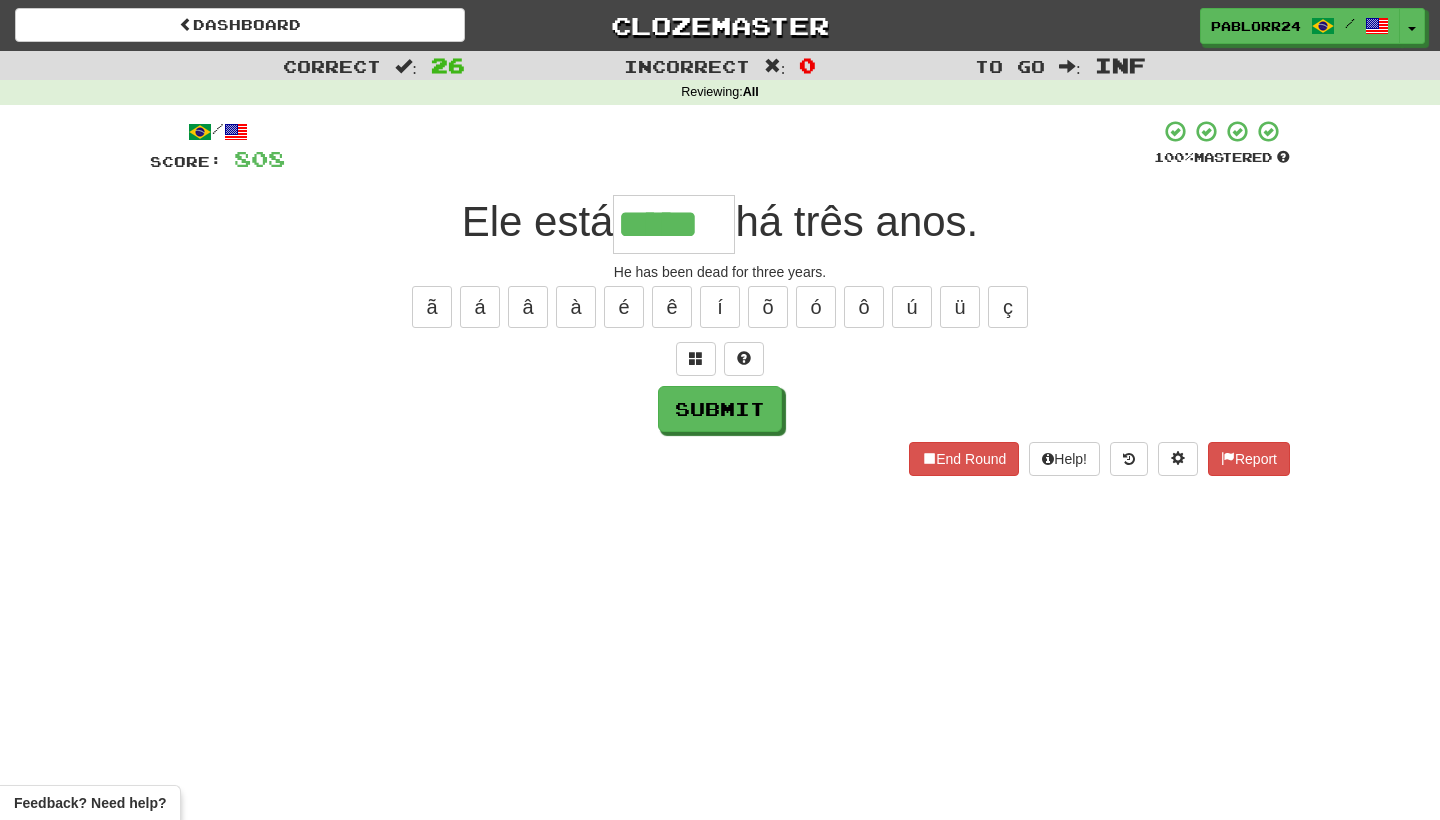 type on "*****" 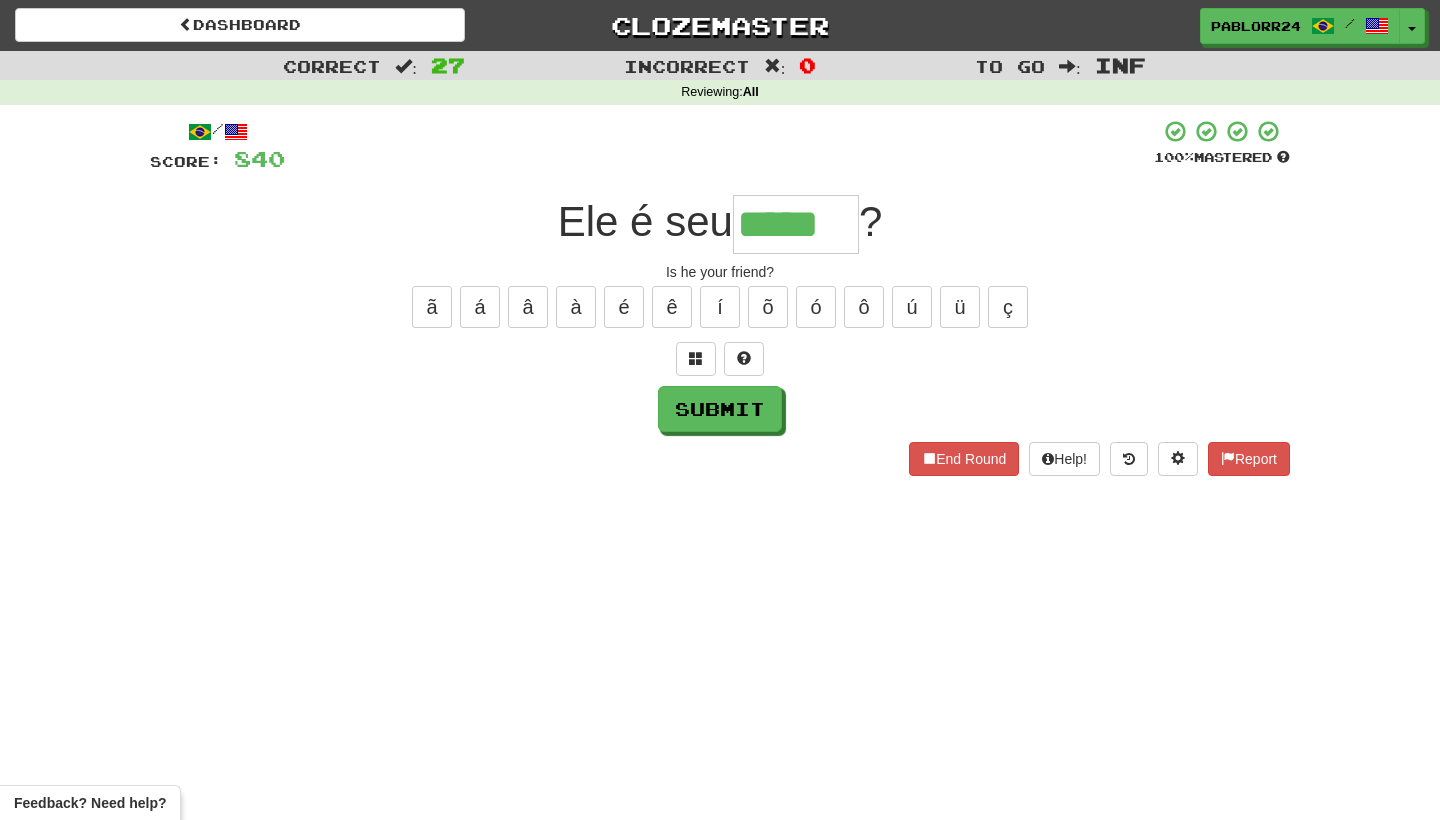 type on "*****" 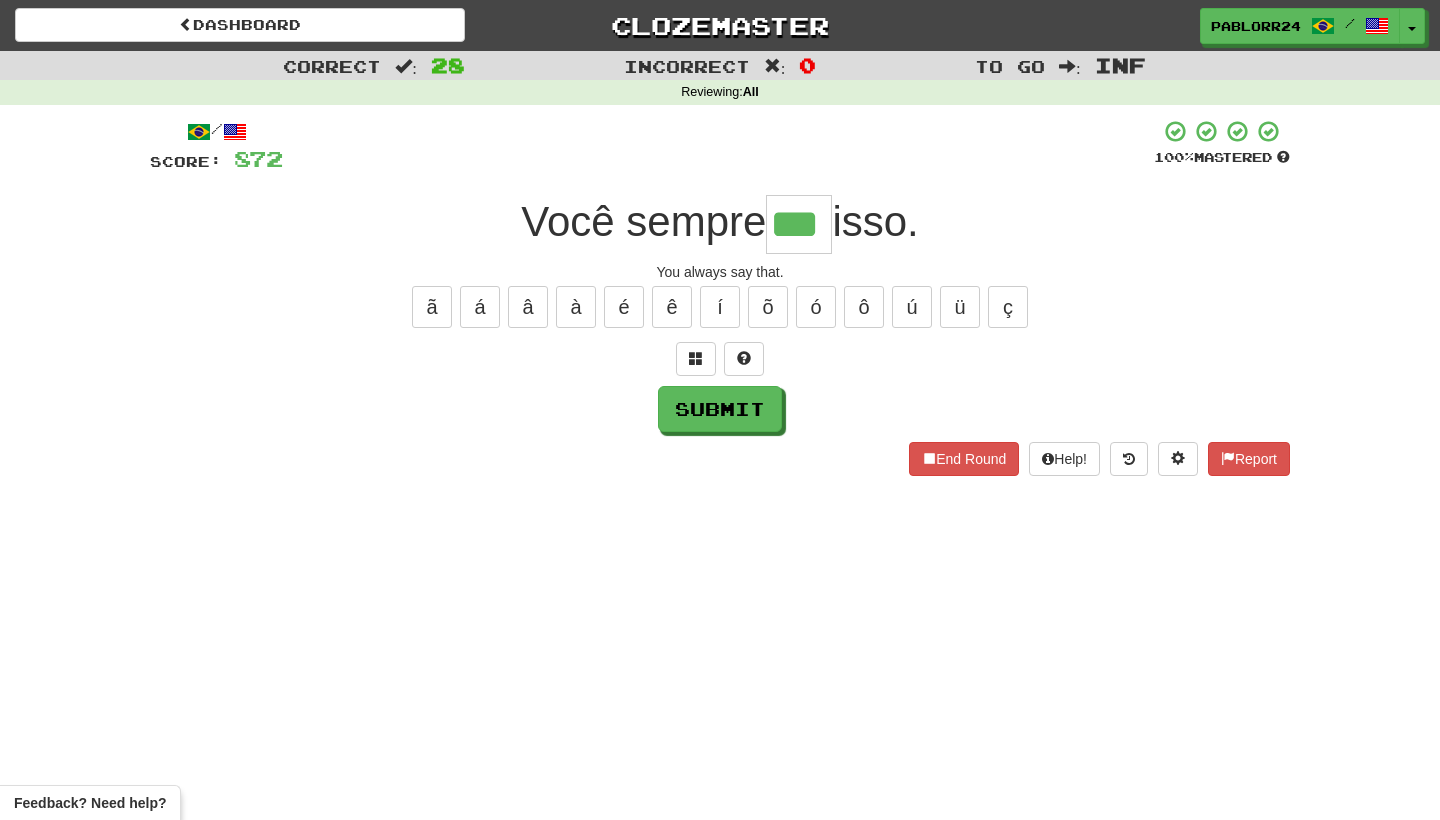 type on "***" 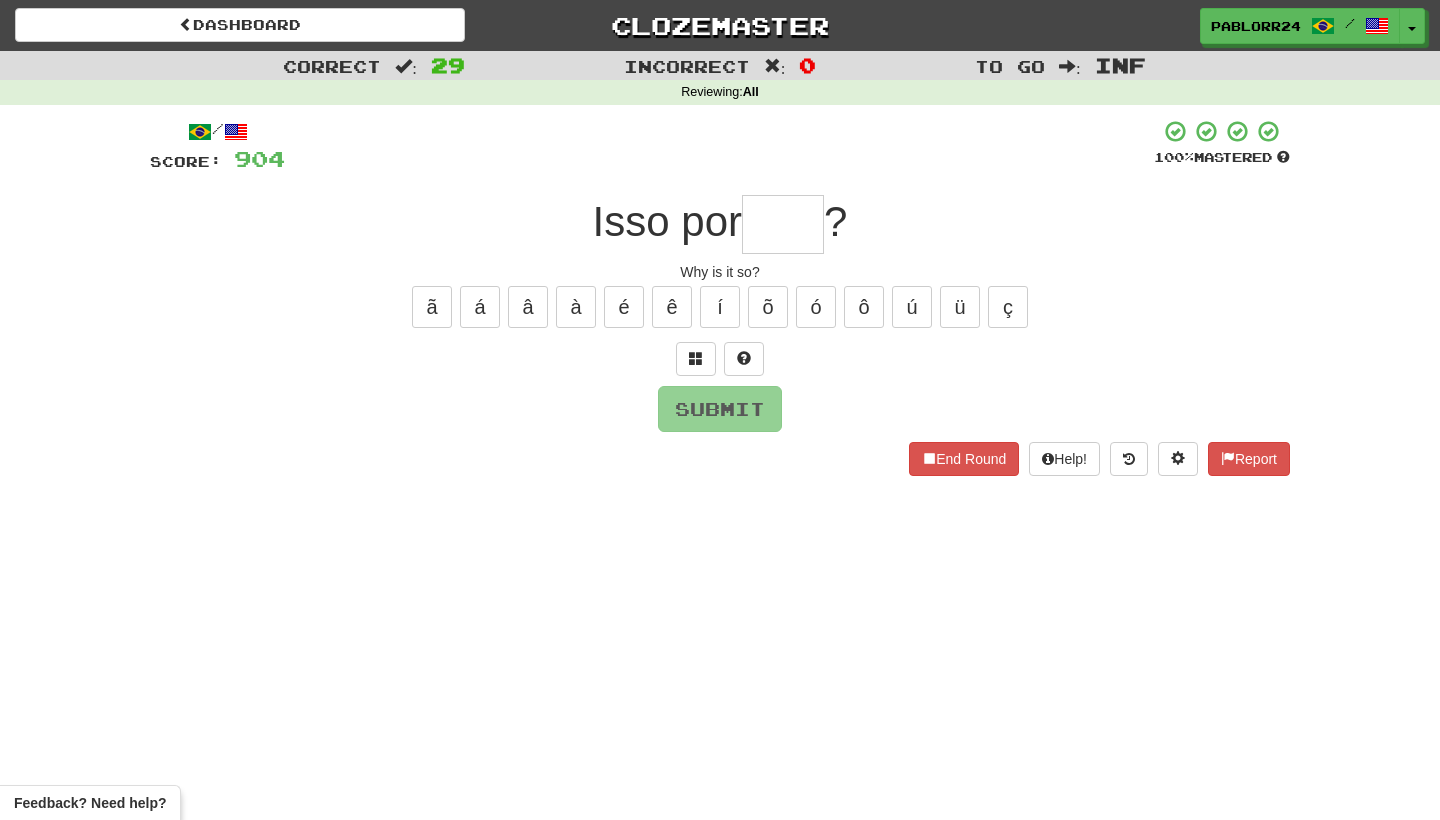 type on "*" 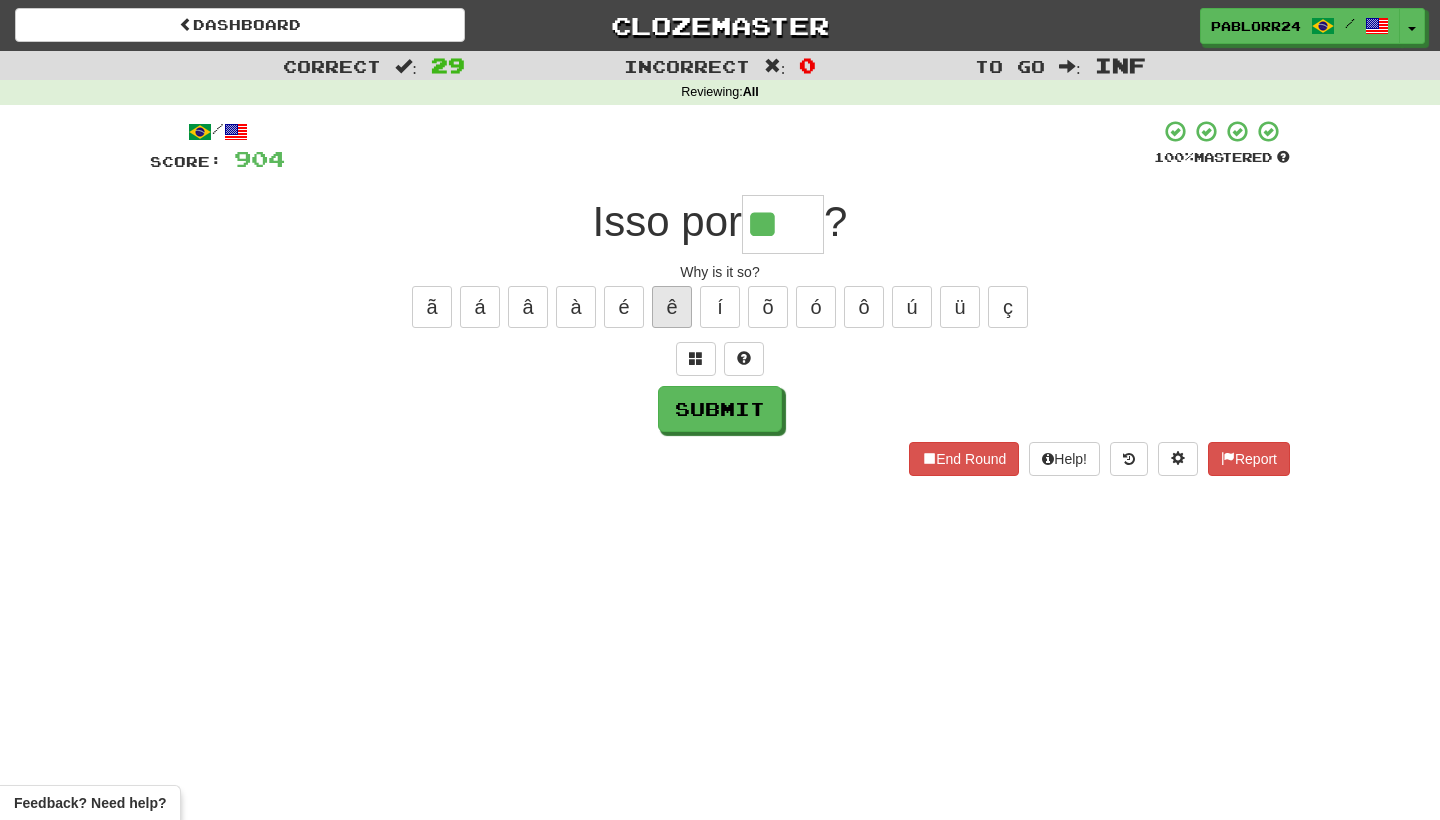click on "ê" at bounding box center (672, 307) 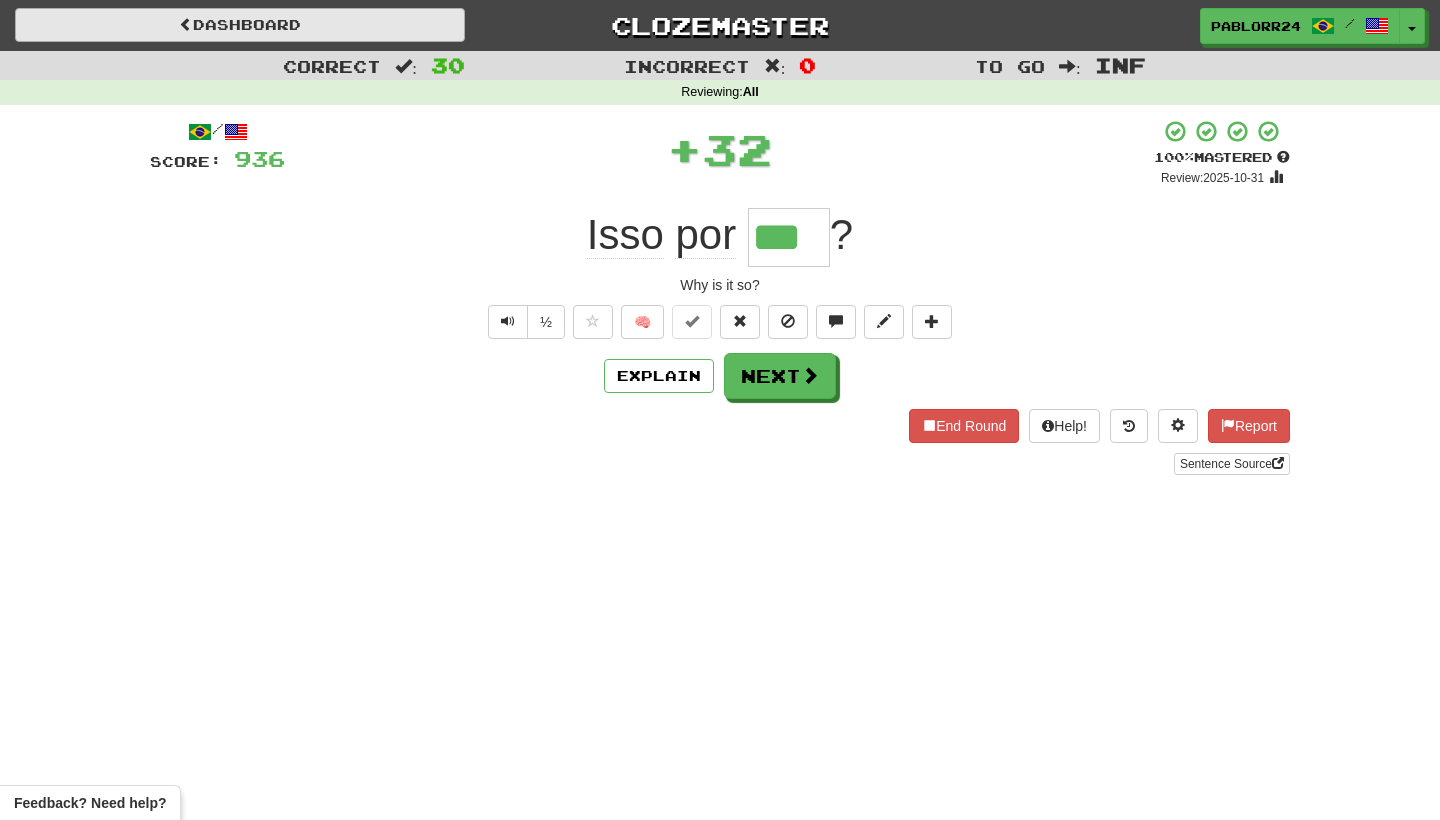 click on "Dashboard" at bounding box center (240, 25) 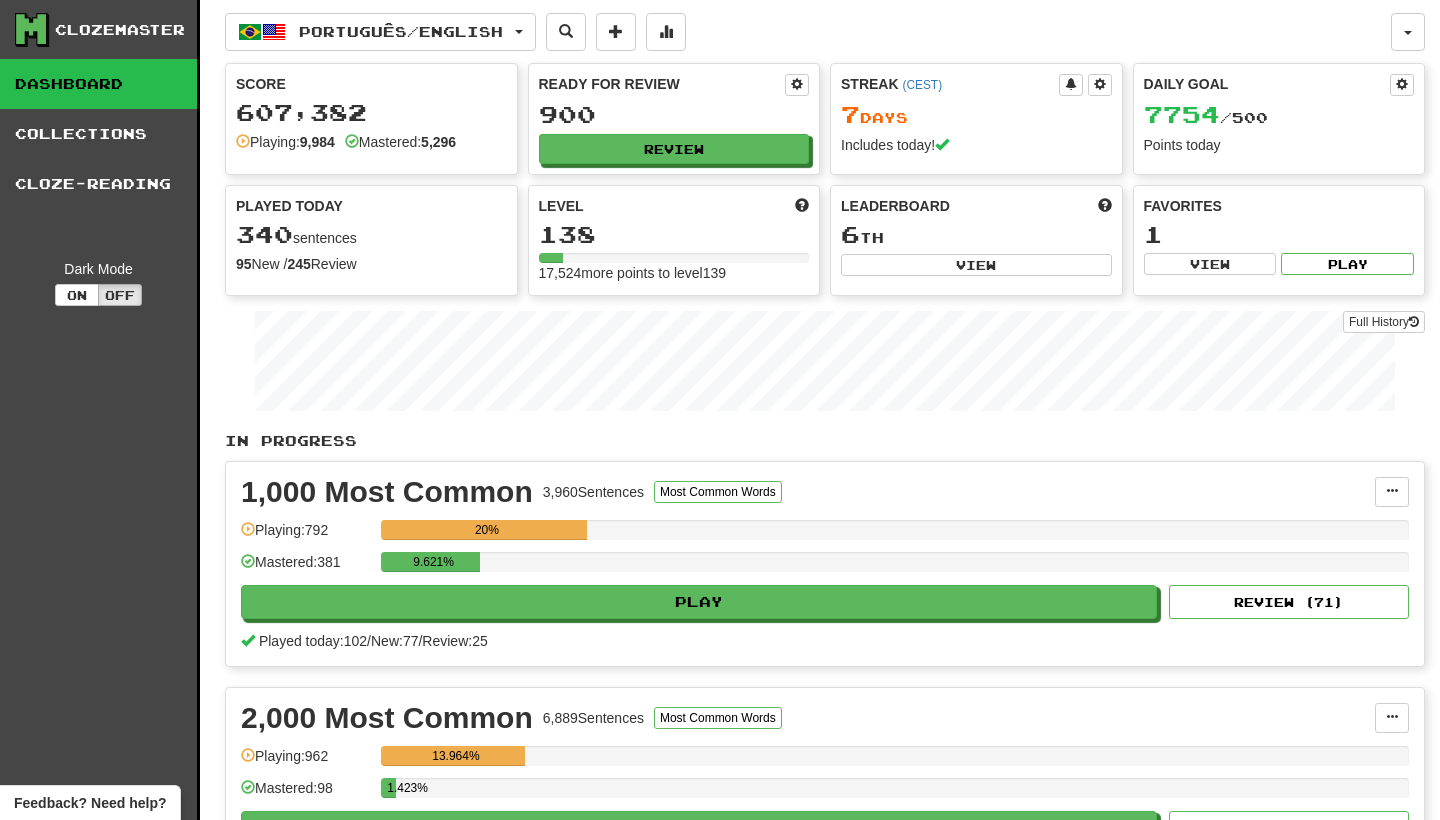 scroll, scrollTop: 0, scrollLeft: 0, axis: both 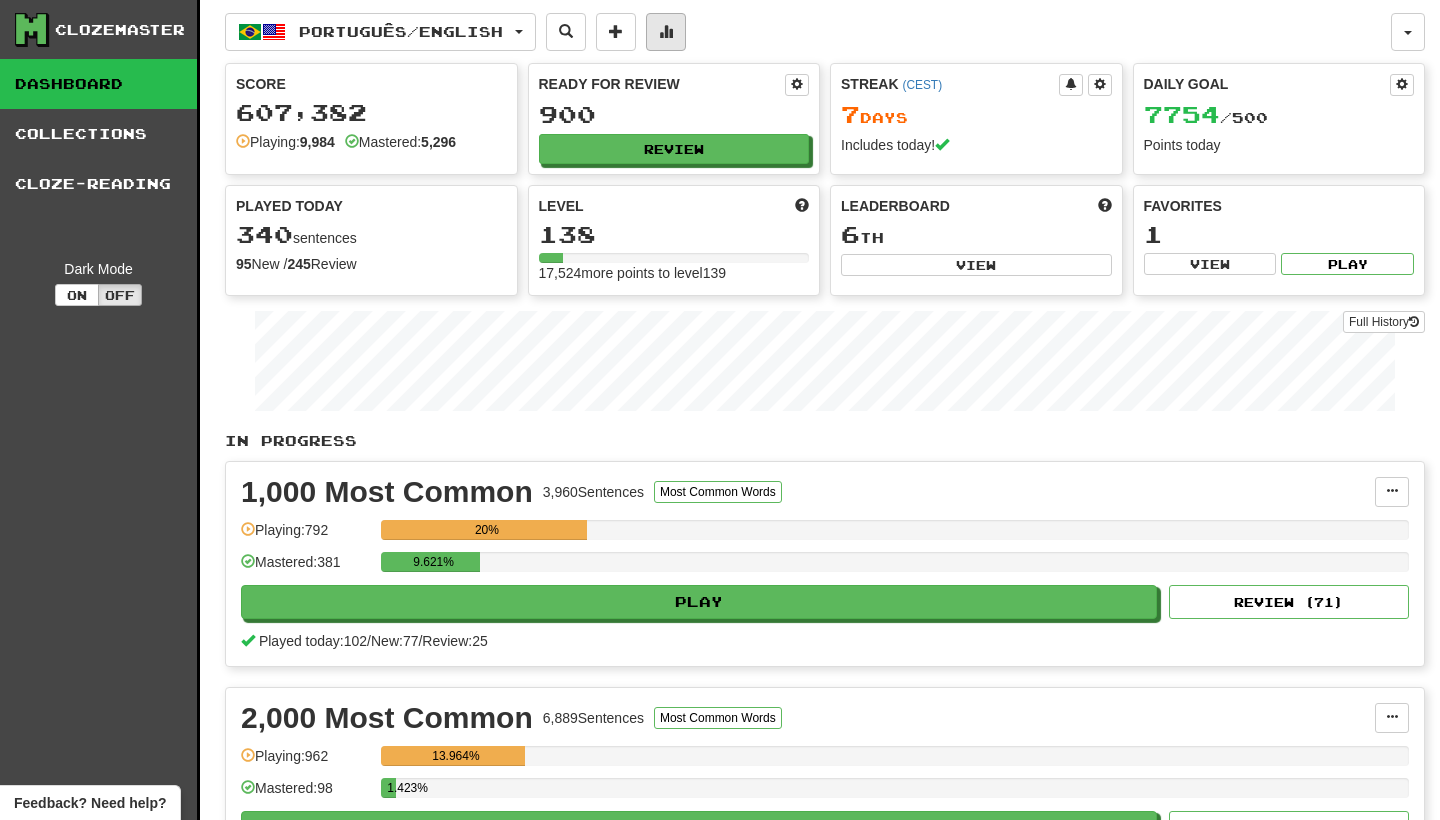 click at bounding box center (666, 31) 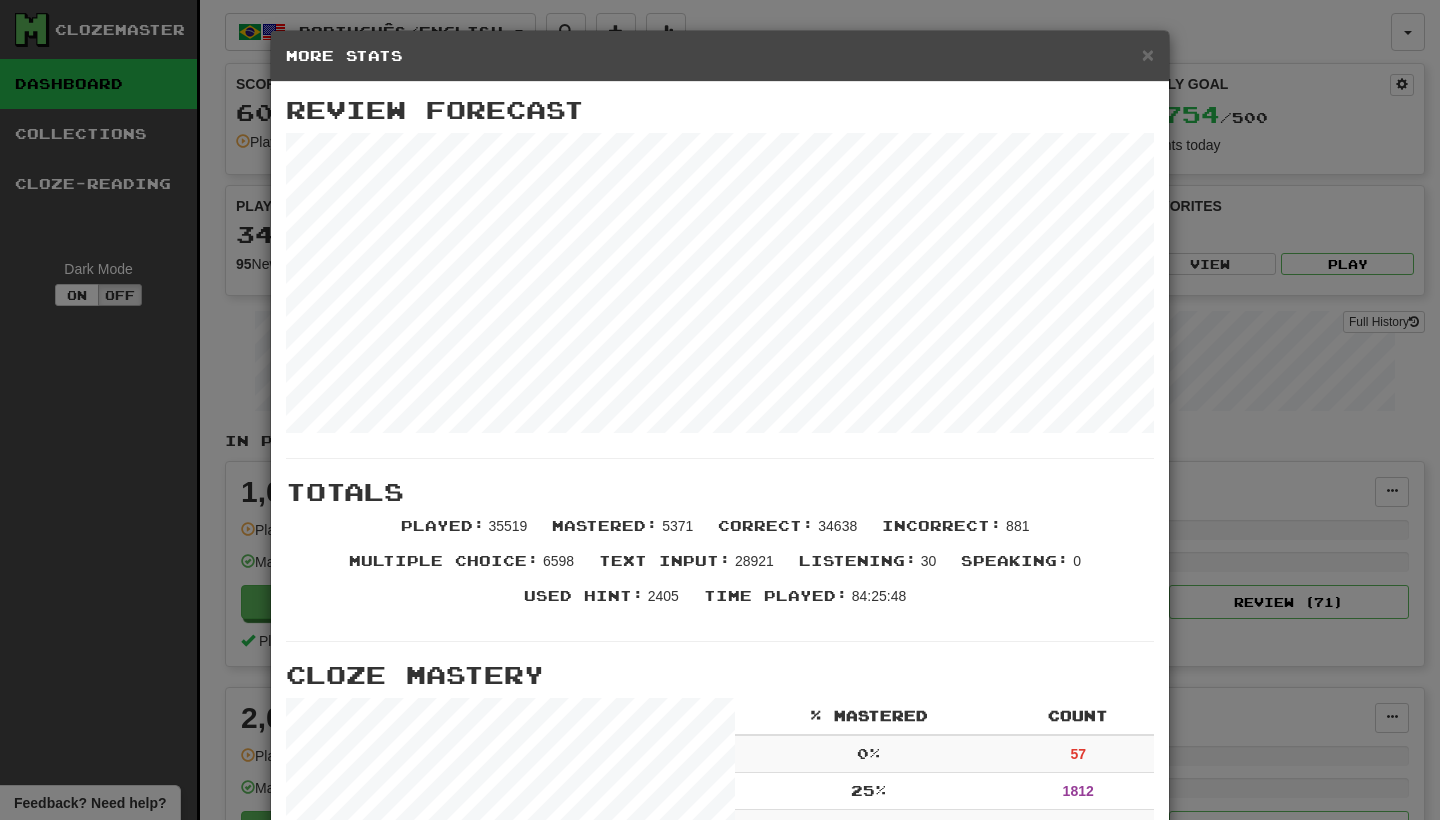scroll, scrollTop: 0, scrollLeft: 0, axis: both 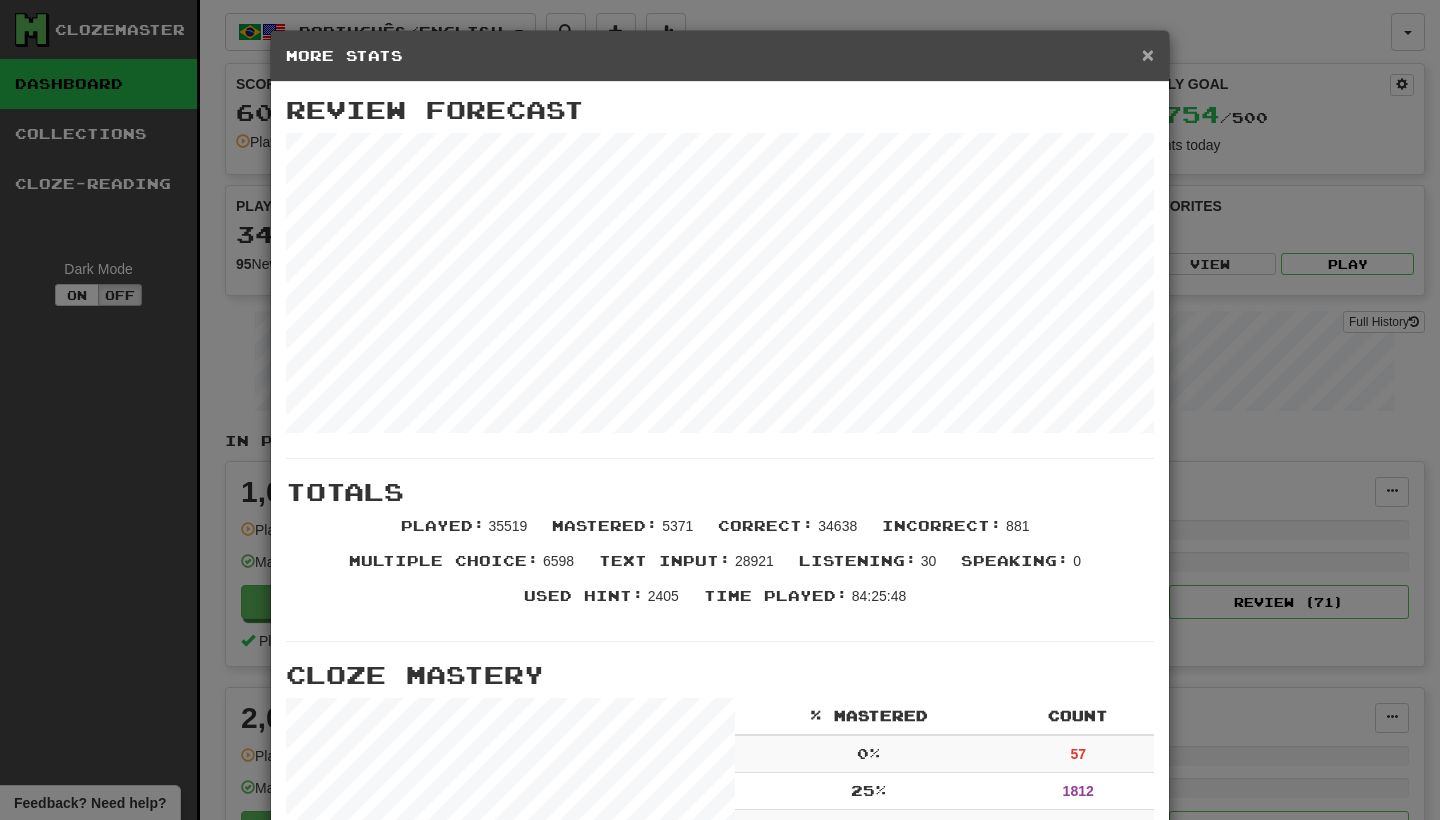 click on "×" at bounding box center (1148, 54) 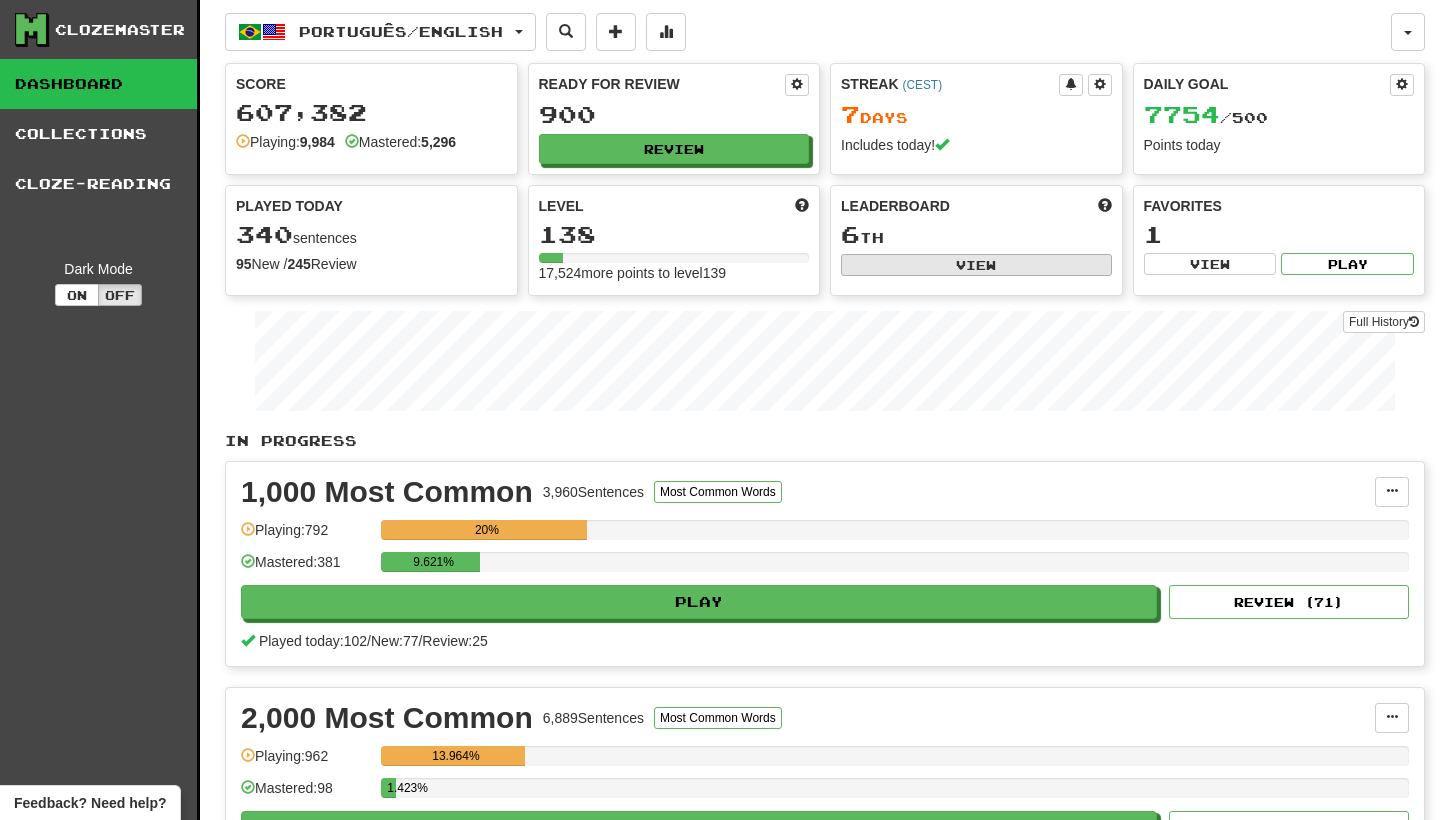 click on "View" at bounding box center [976, 265] 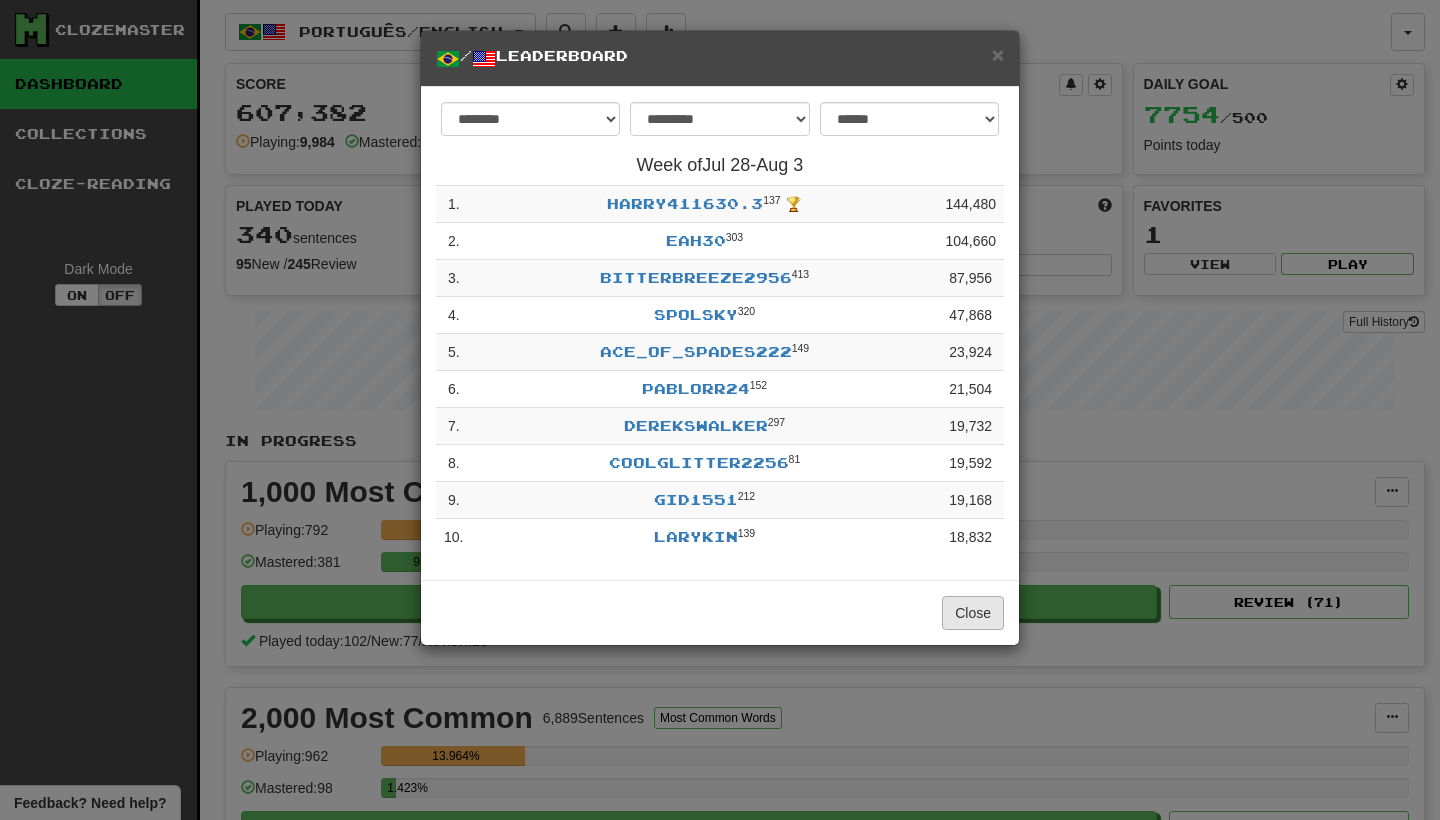 click on "Close" at bounding box center [973, 613] 